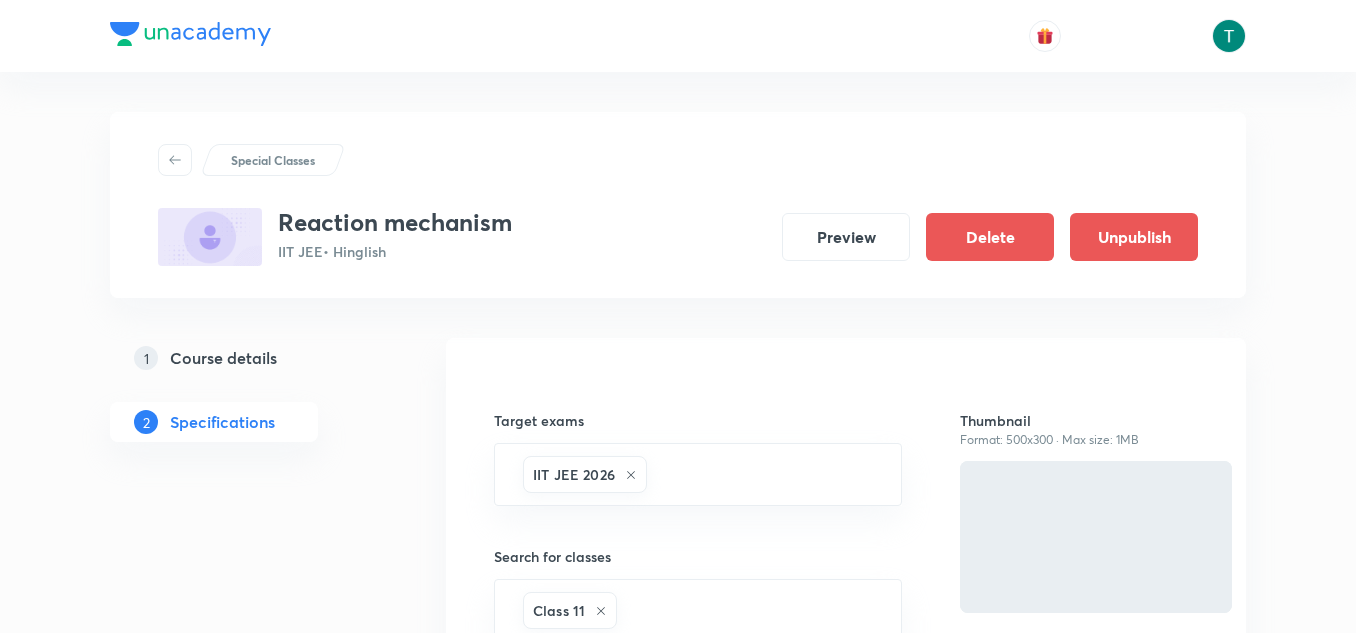 scroll, scrollTop: 0, scrollLeft: 0, axis: both 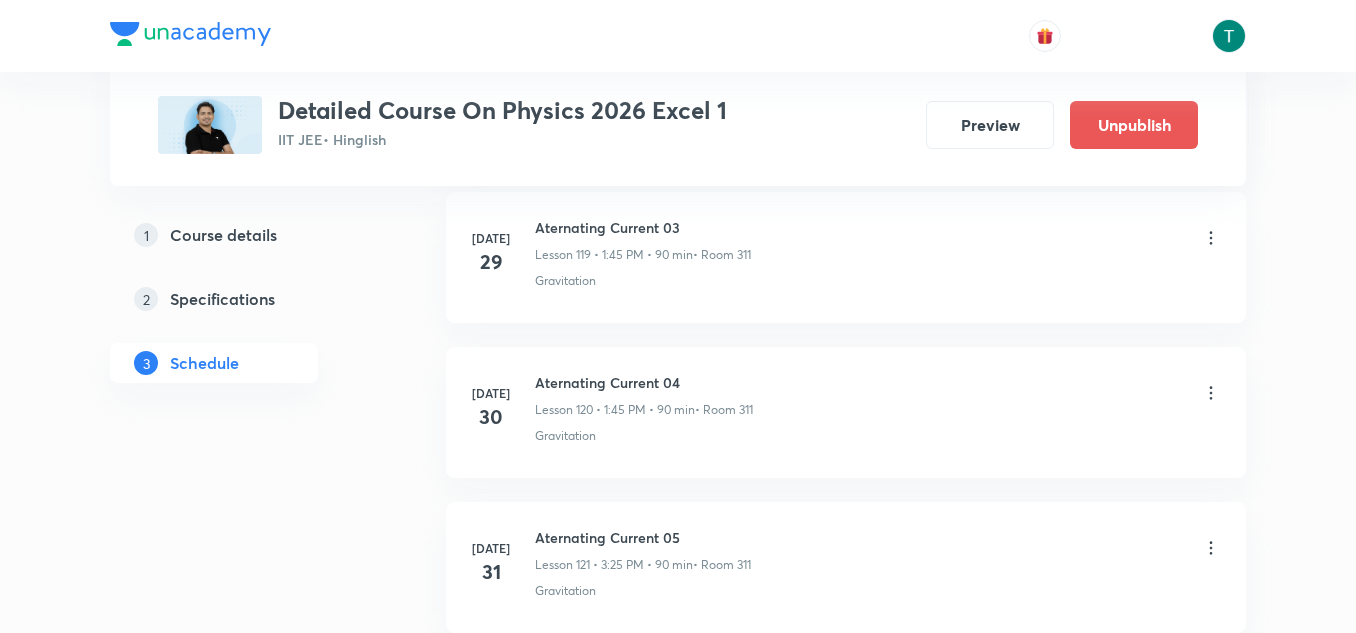 click 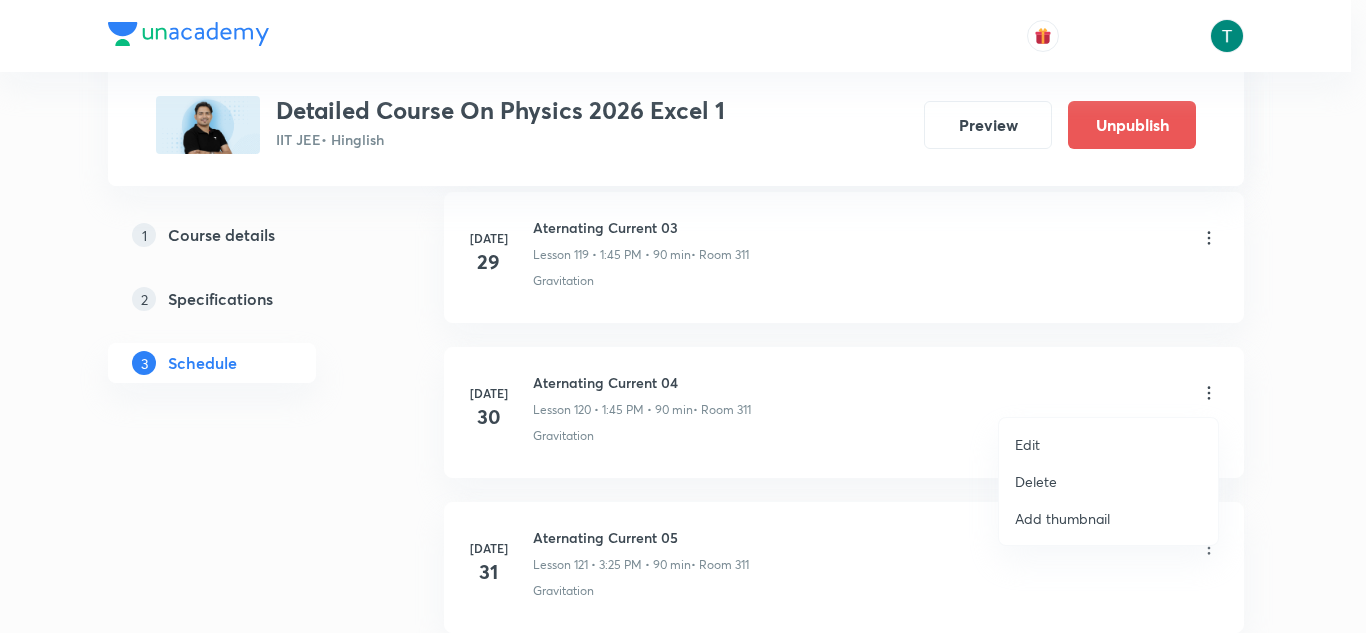 click on "Edit" at bounding box center (1027, 444) 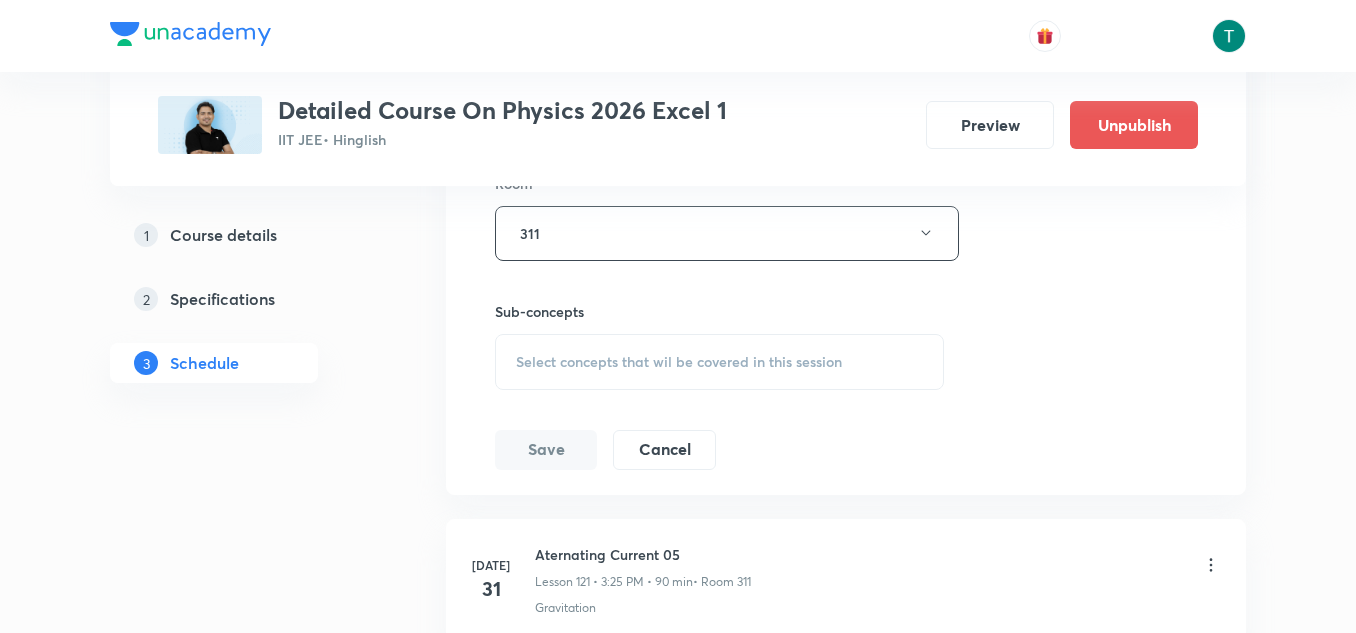 scroll, scrollTop: 19340, scrollLeft: 0, axis: vertical 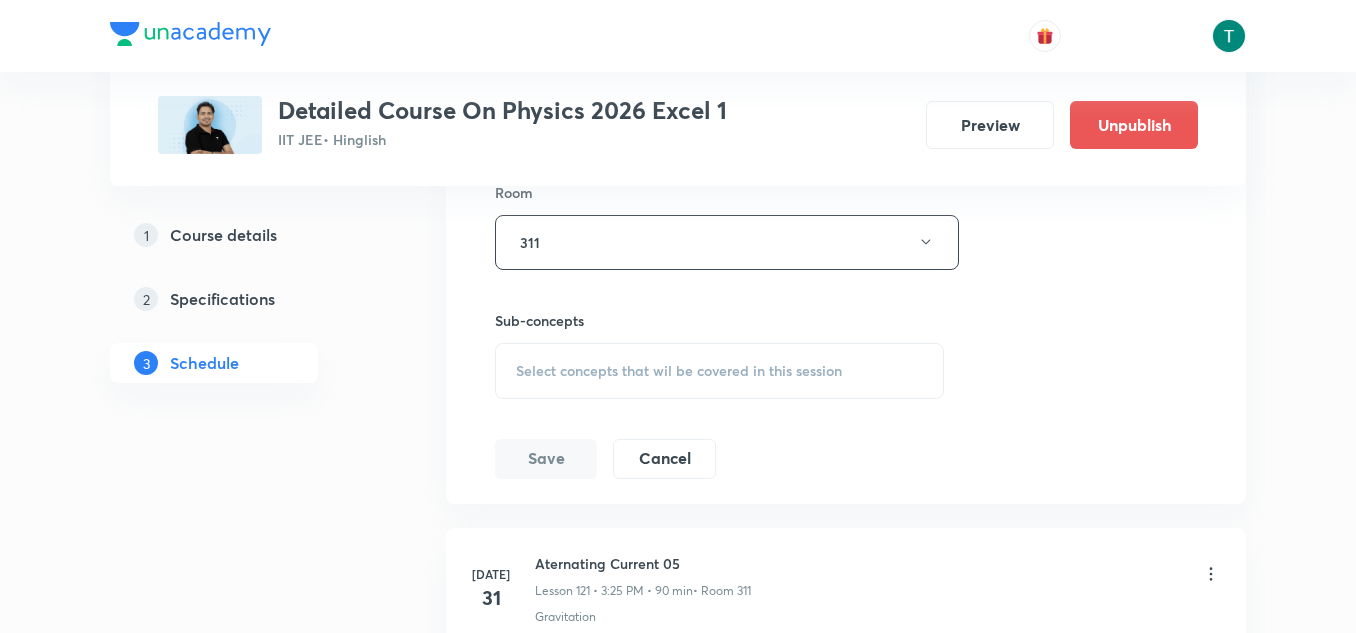 click on "Select concepts that wil be covered in this session" at bounding box center [719, 371] 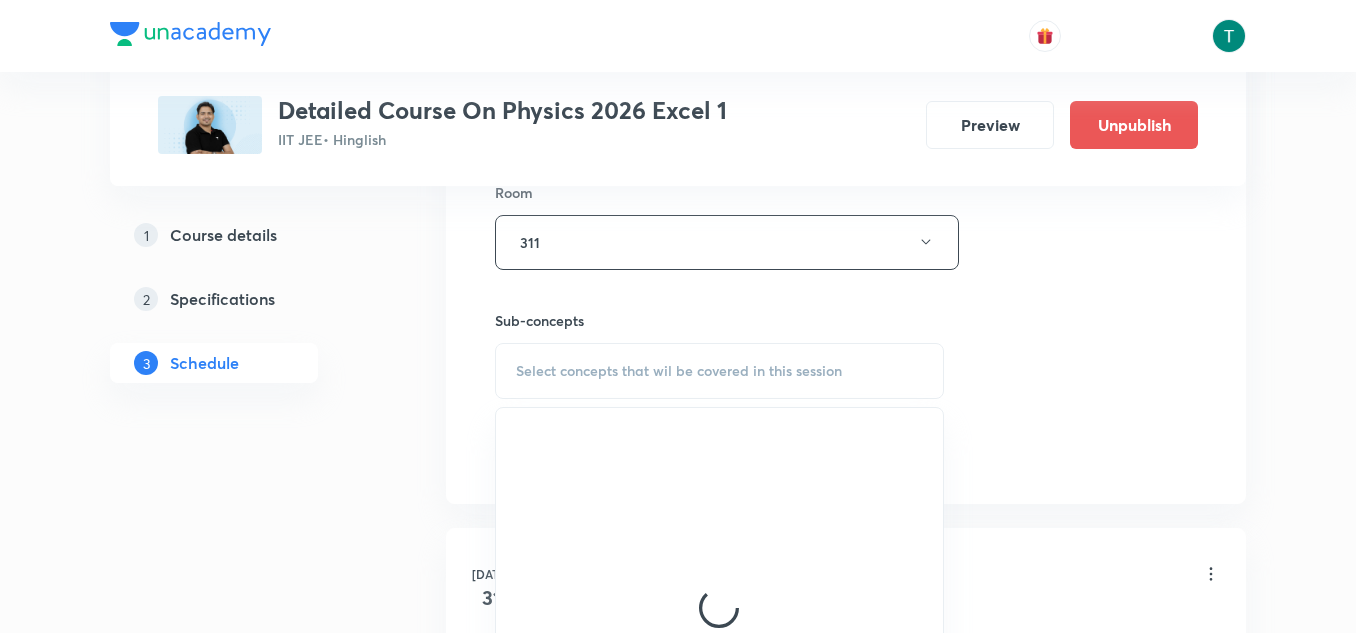 scroll, scrollTop: 19420, scrollLeft: 0, axis: vertical 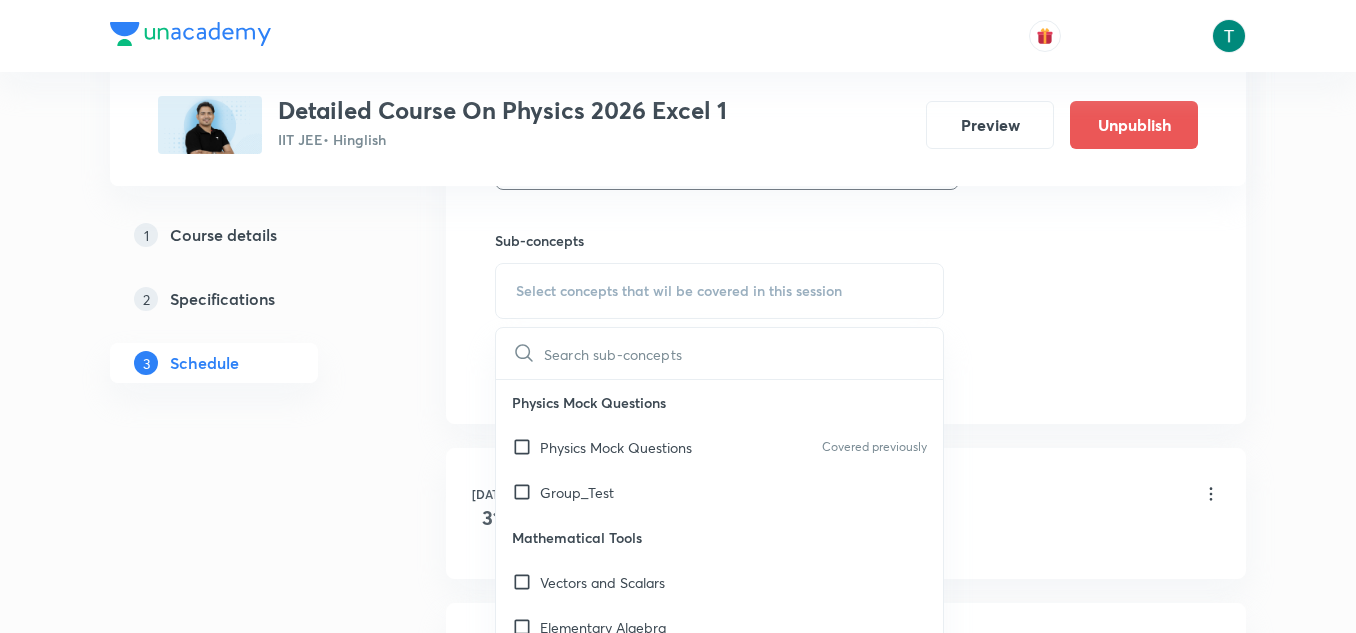 click on "Group_Test" at bounding box center [719, 492] 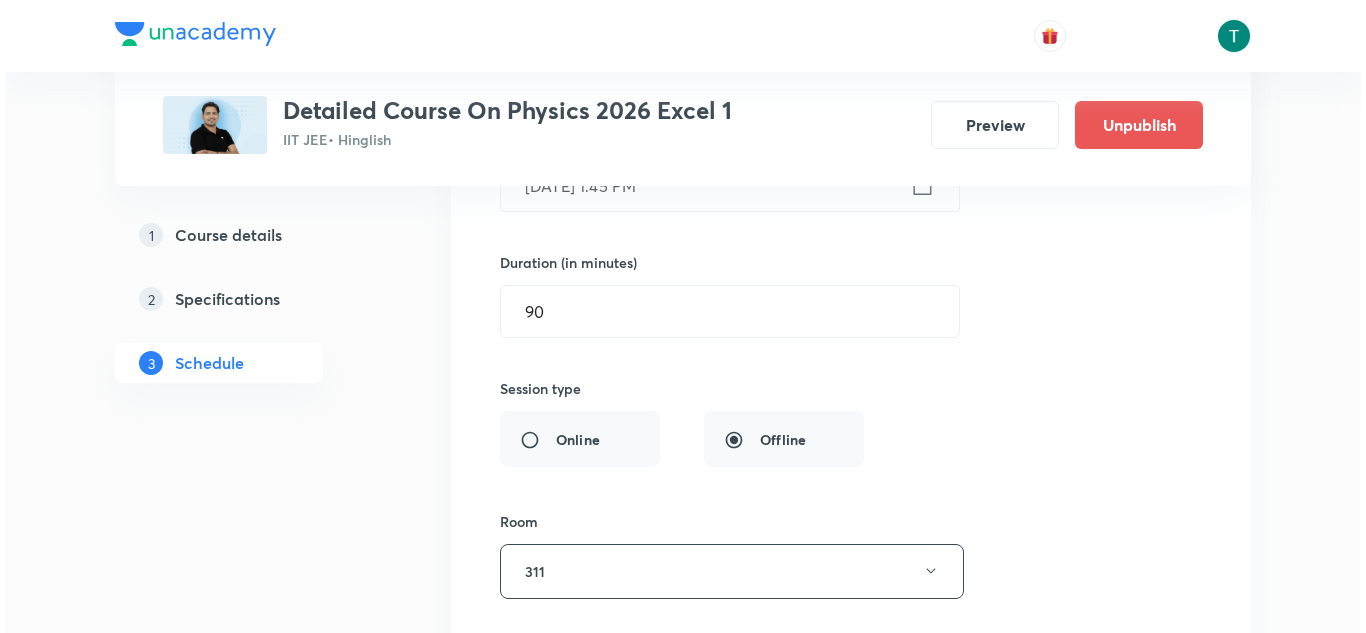scroll, scrollTop: 18909, scrollLeft: 0, axis: vertical 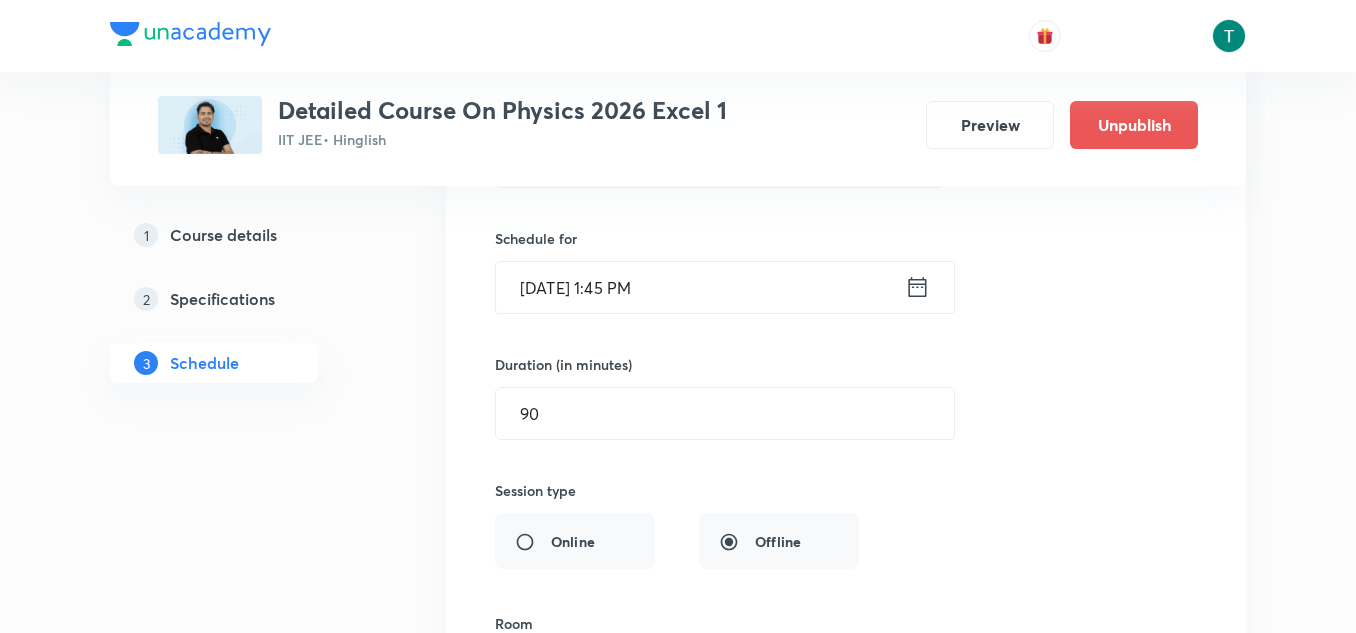 click on "Jul 30, 2025, 1:45 PM" at bounding box center [700, 287] 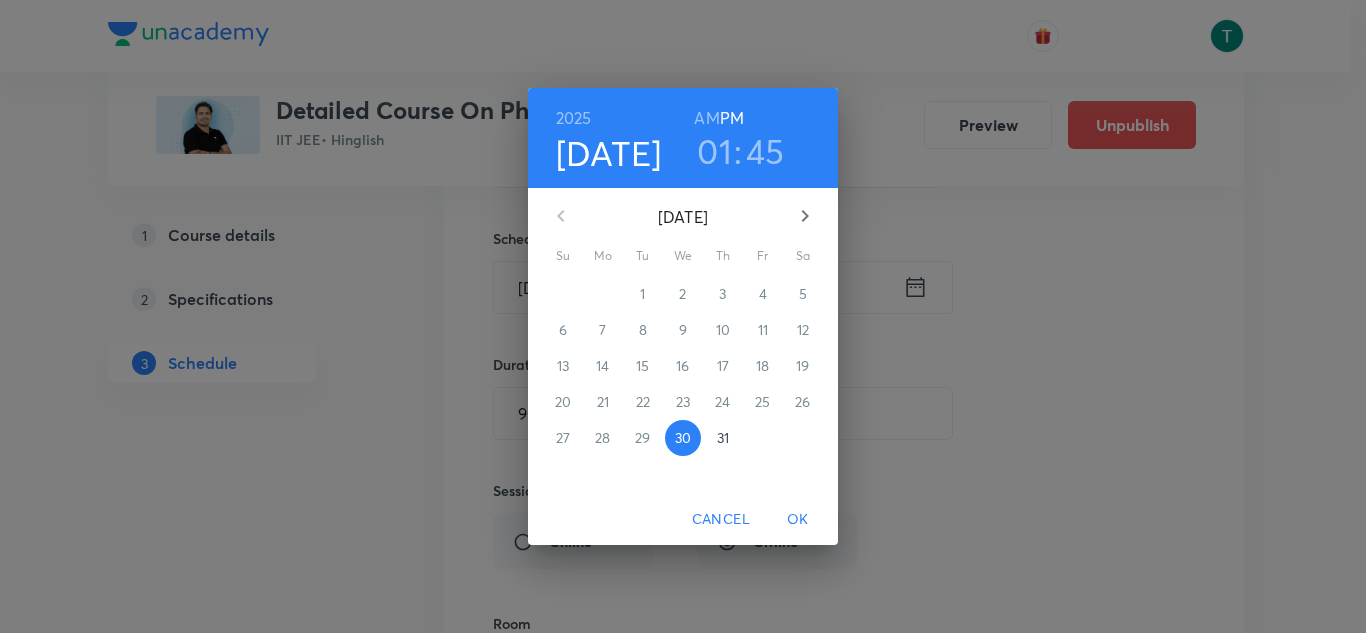 click on "45" at bounding box center [765, 151] 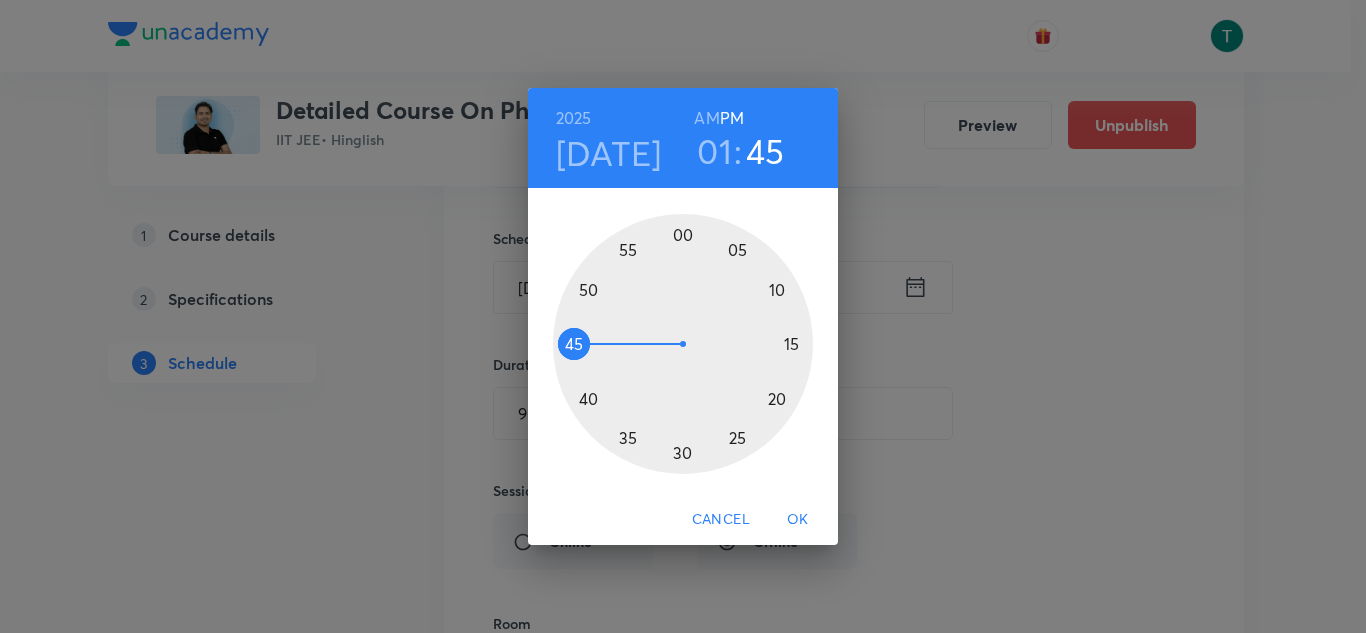 click at bounding box center (683, 344) 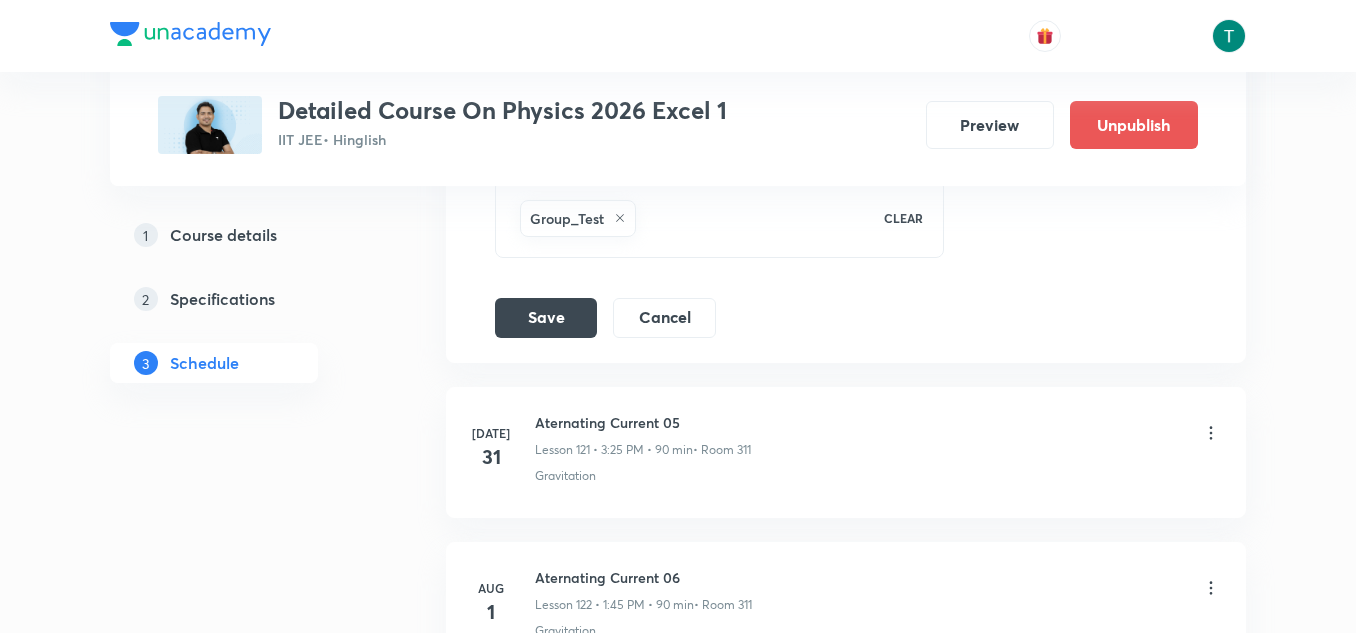 scroll, scrollTop: 19505, scrollLeft: 0, axis: vertical 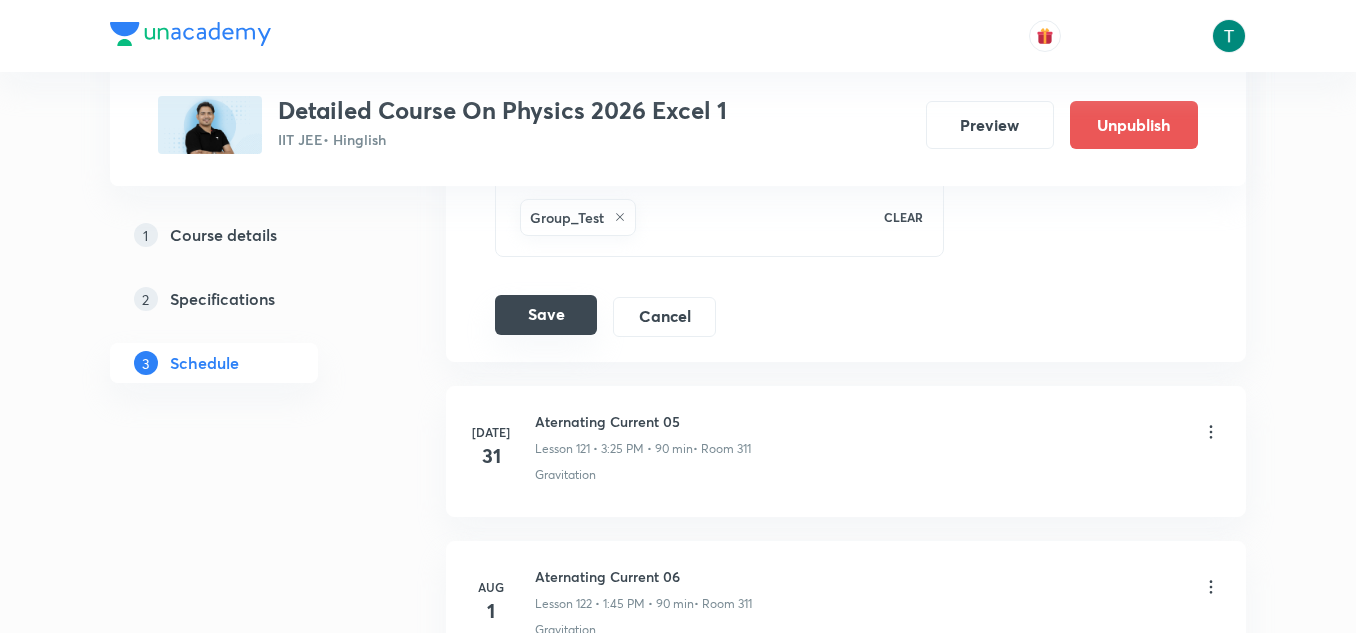 click on "Save" at bounding box center [546, 315] 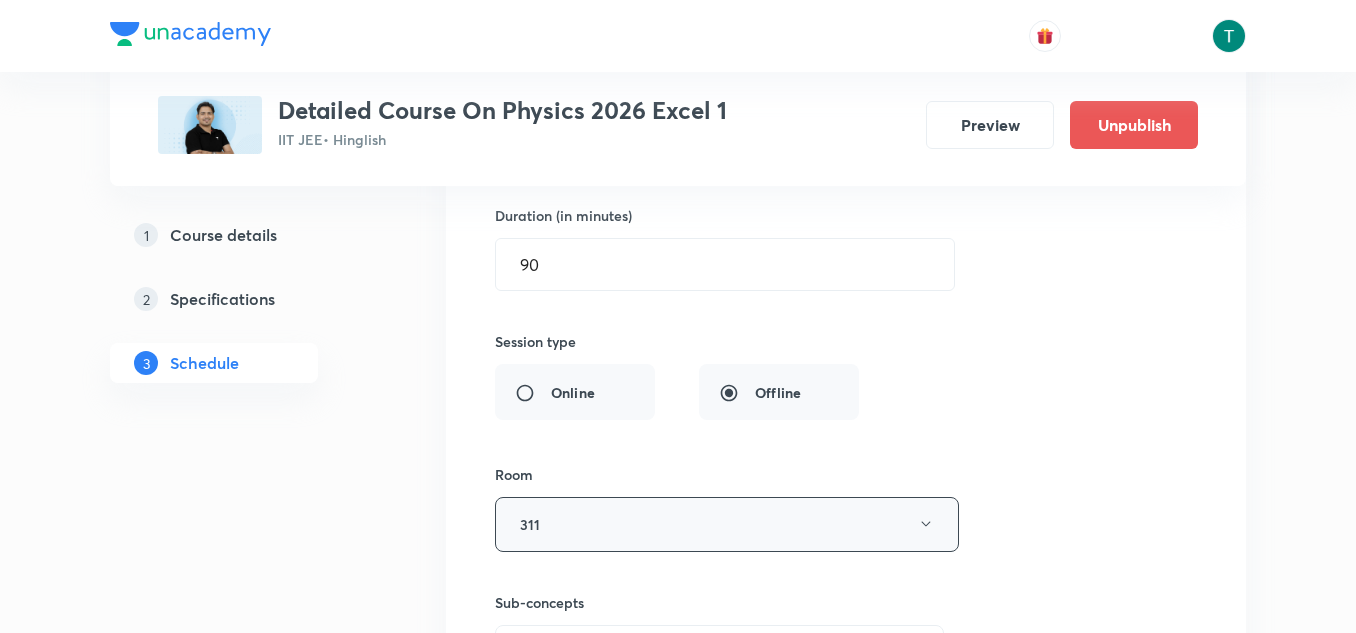 scroll, scrollTop: 19030, scrollLeft: 0, axis: vertical 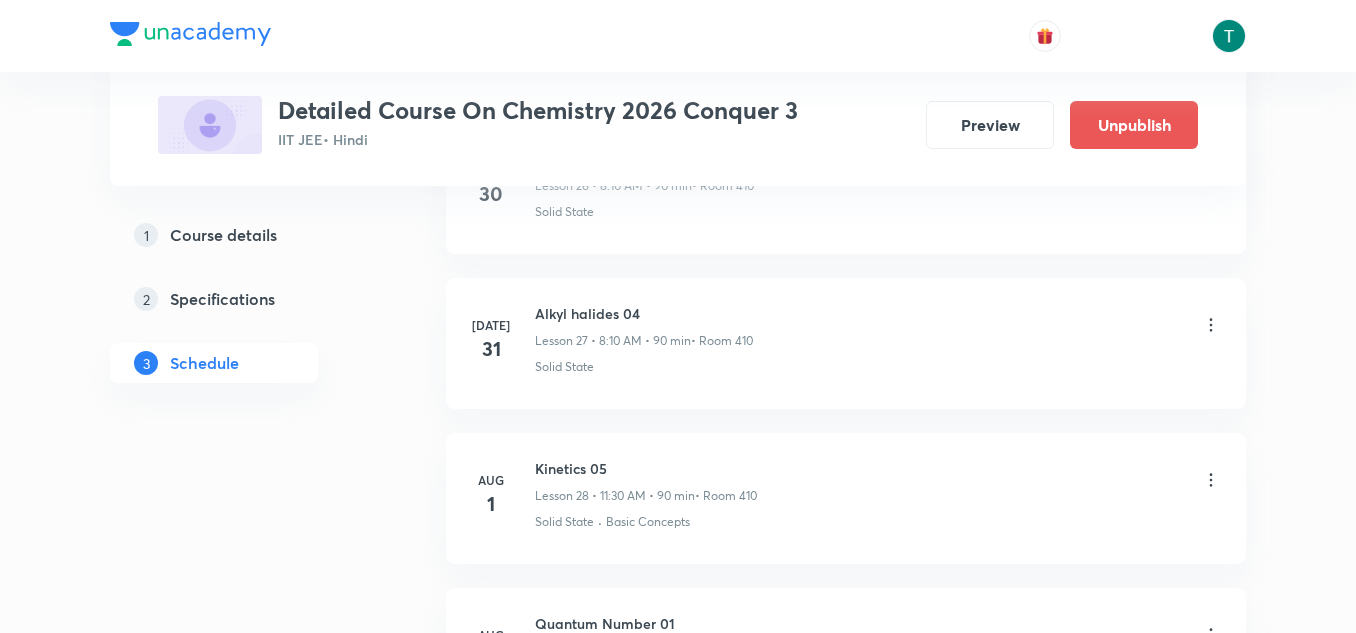 click 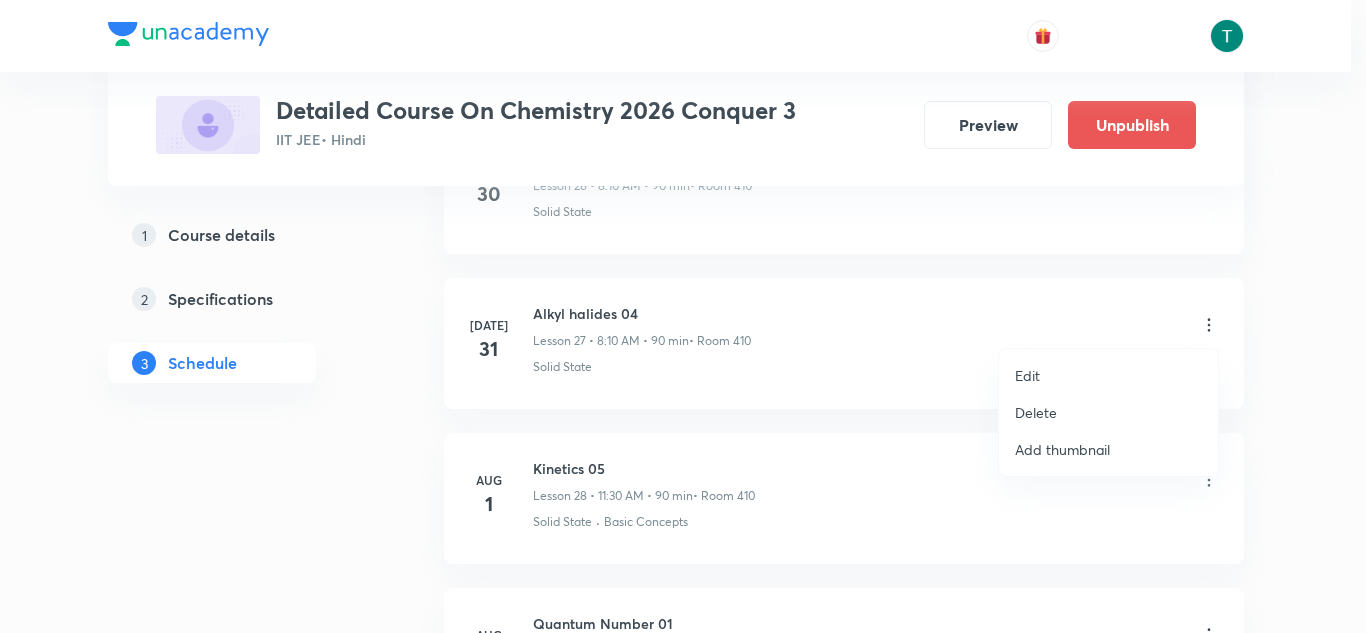 click at bounding box center (683, 316) 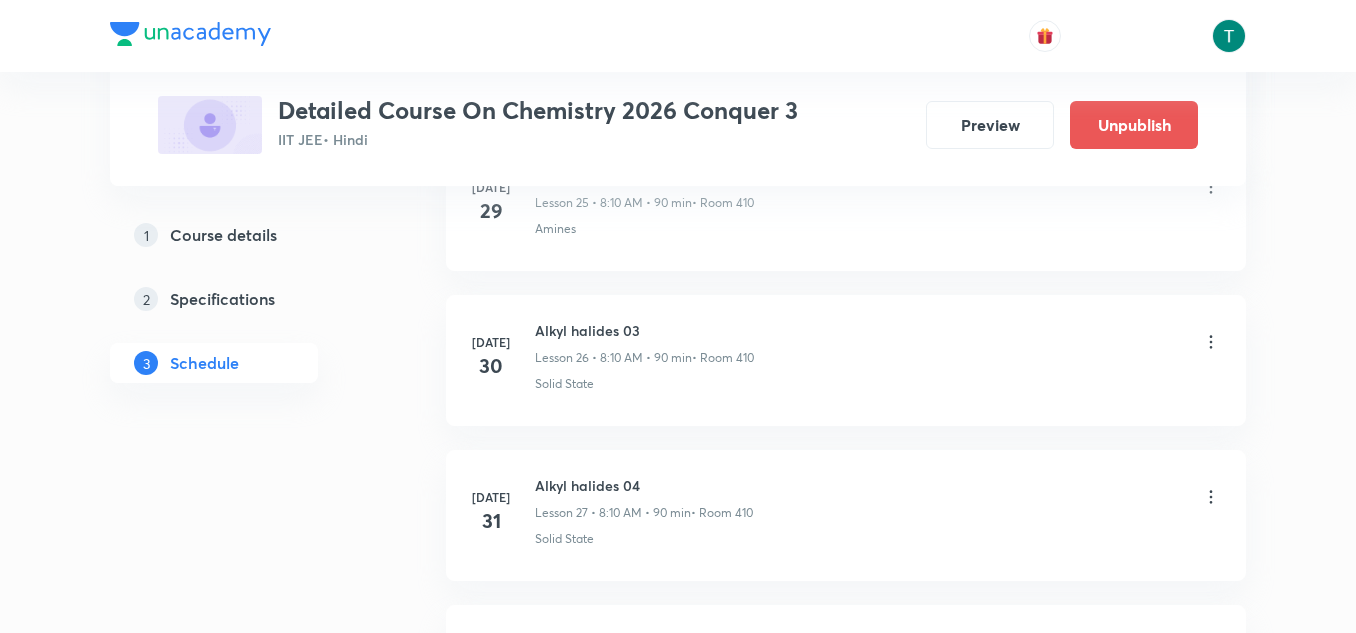 scroll, scrollTop: 5039, scrollLeft: 0, axis: vertical 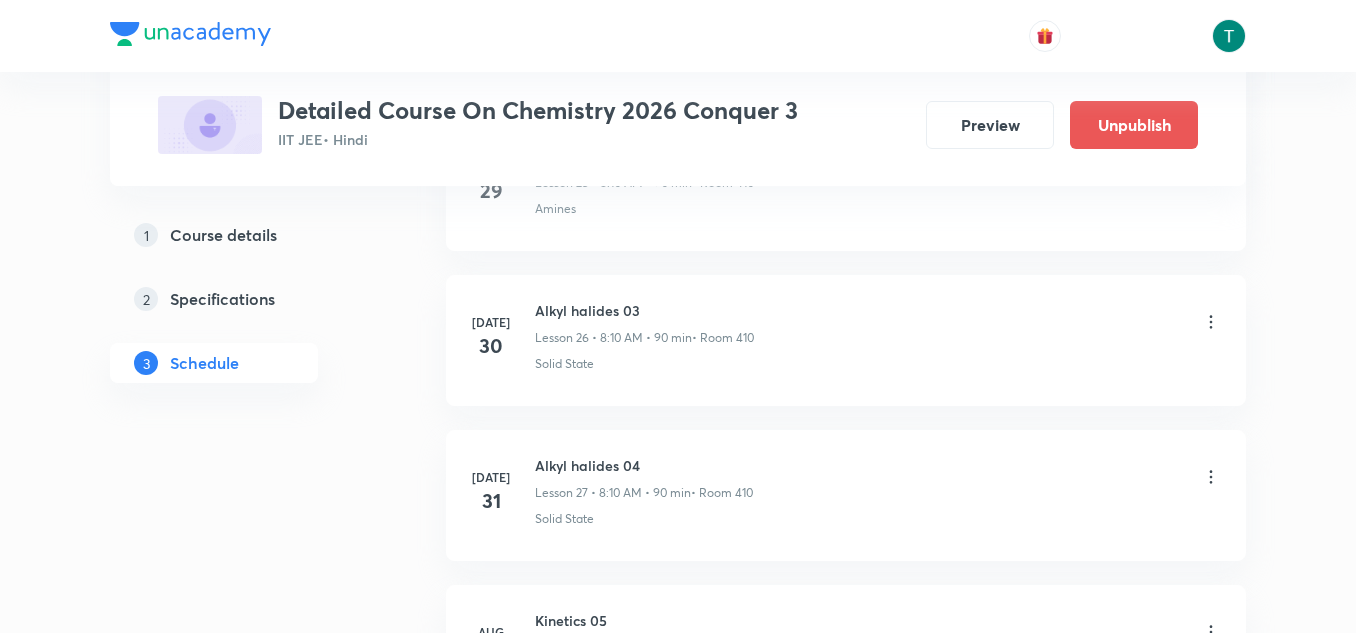 click 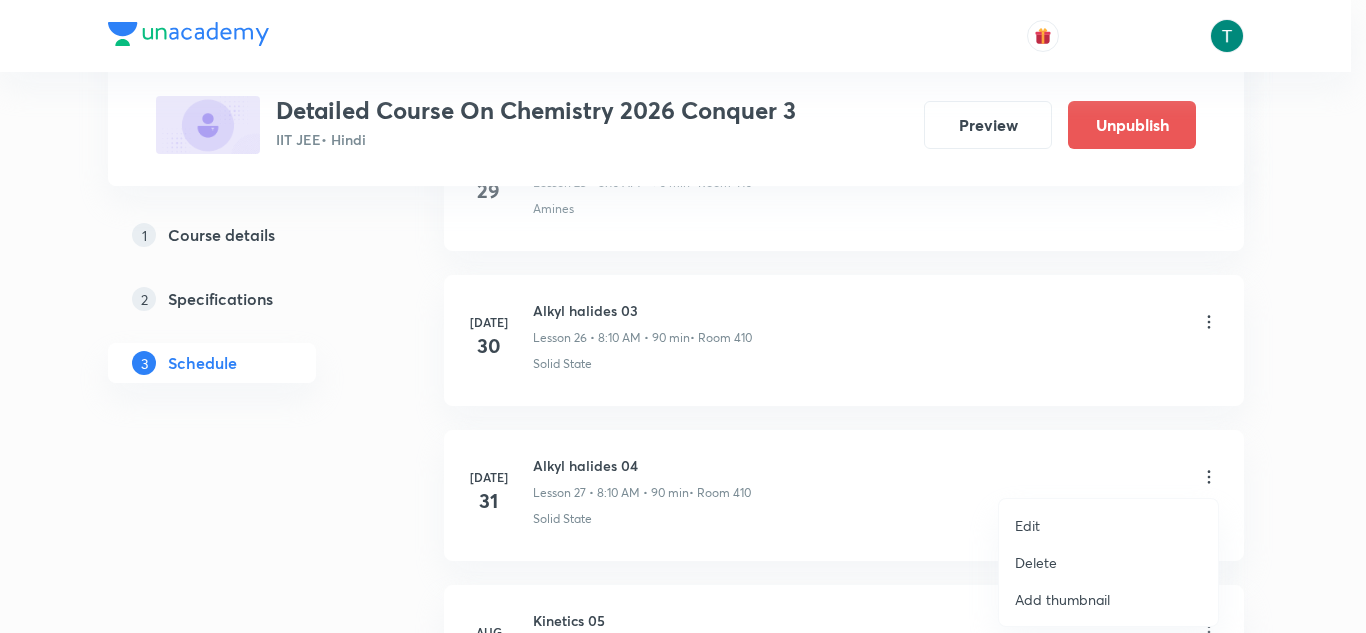 click on "Edit" at bounding box center (1108, 525) 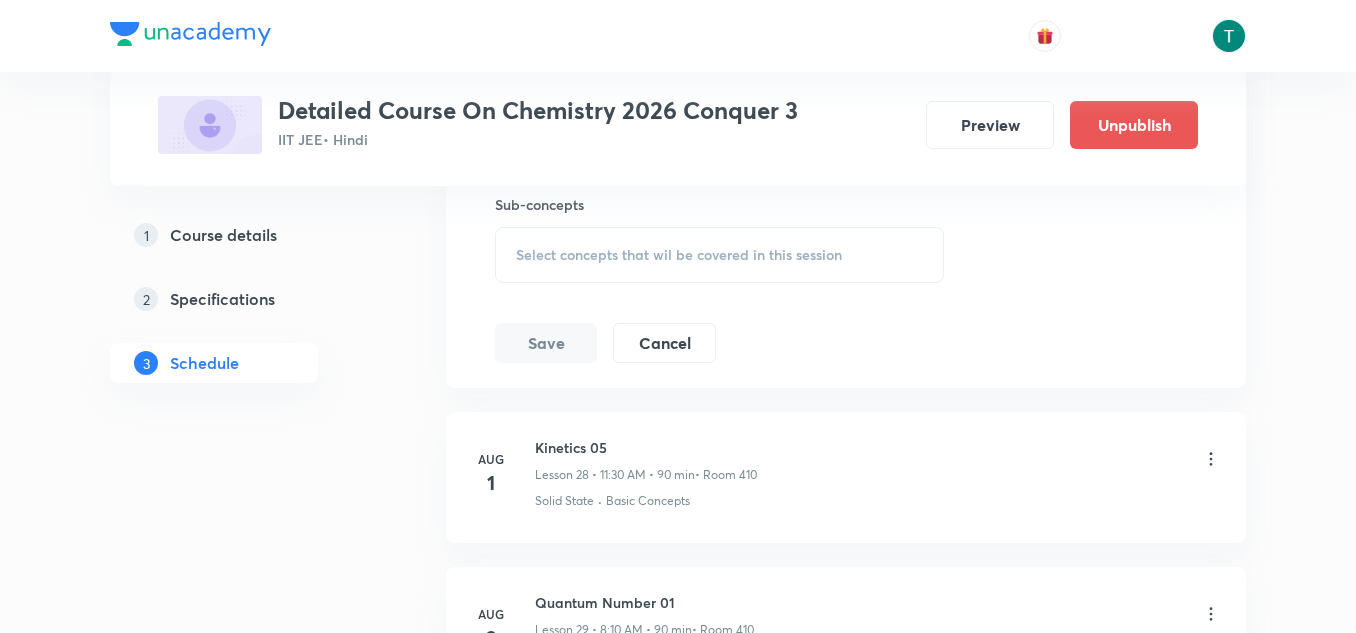 click on "Select concepts that wil be covered in this session" at bounding box center [679, 255] 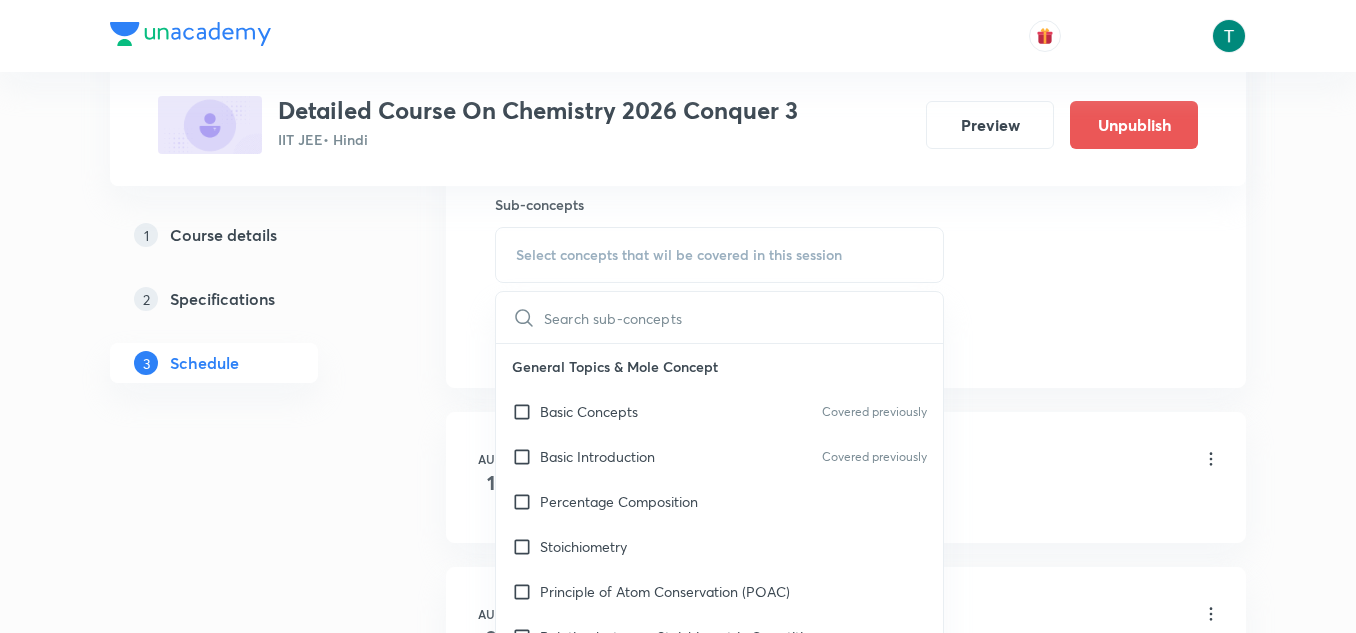 click on "Basic Introduction Covered previously" at bounding box center (719, 456) 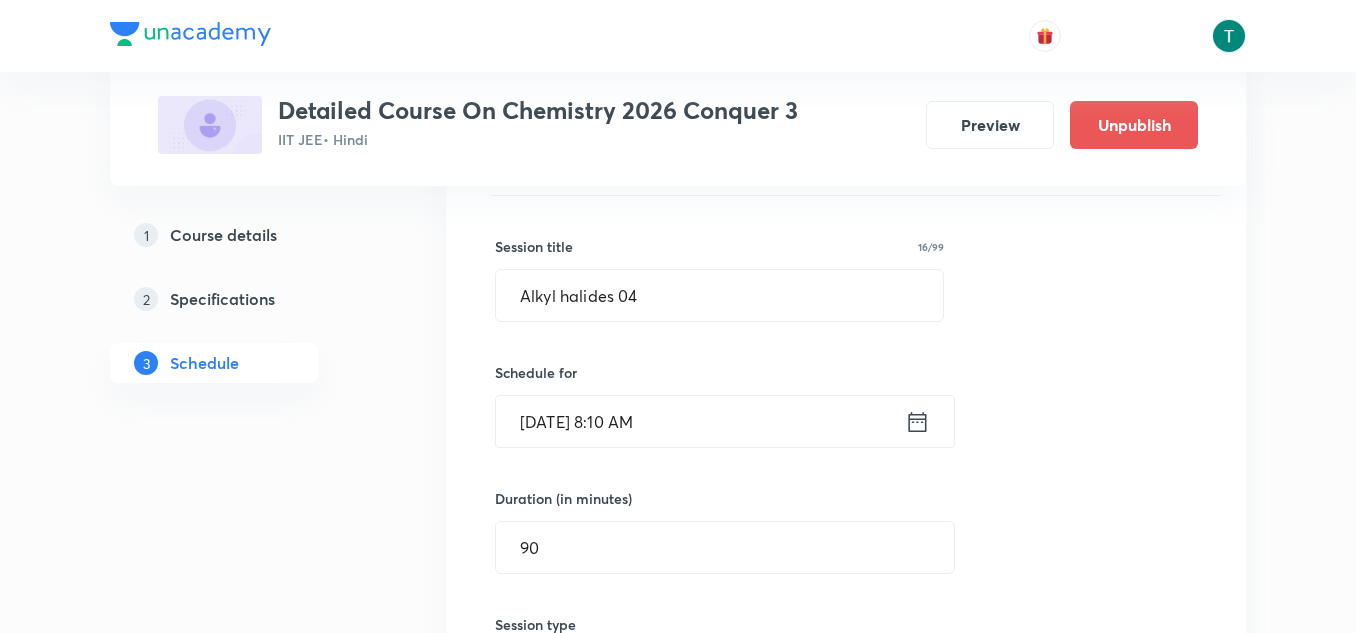 scroll, scrollTop: 4357, scrollLeft: 0, axis: vertical 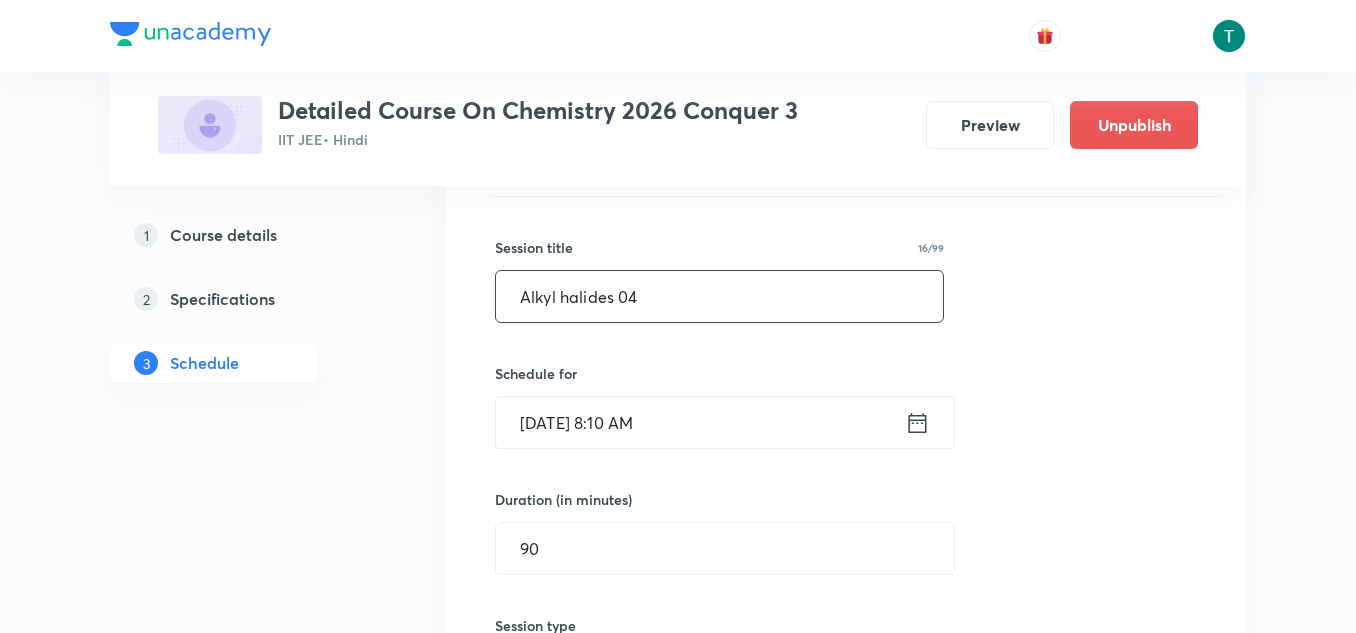 click on "Alkyl halides 04" at bounding box center (719, 296) 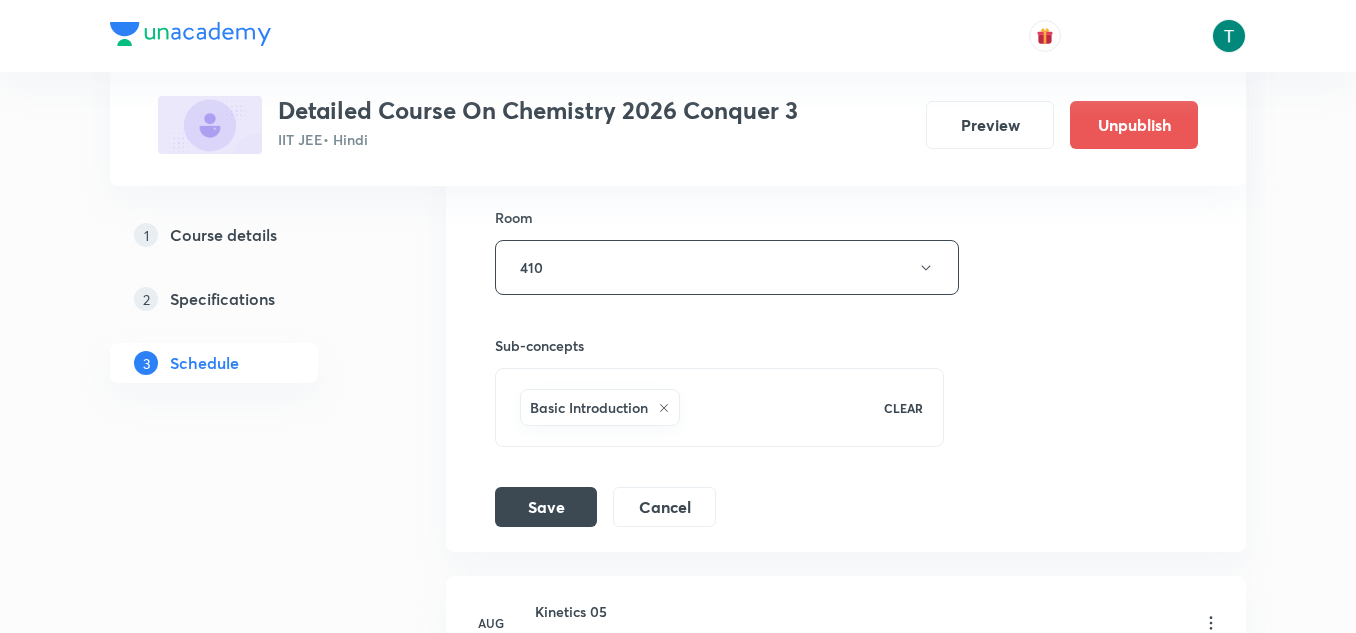 scroll, scrollTop: 4941, scrollLeft: 0, axis: vertical 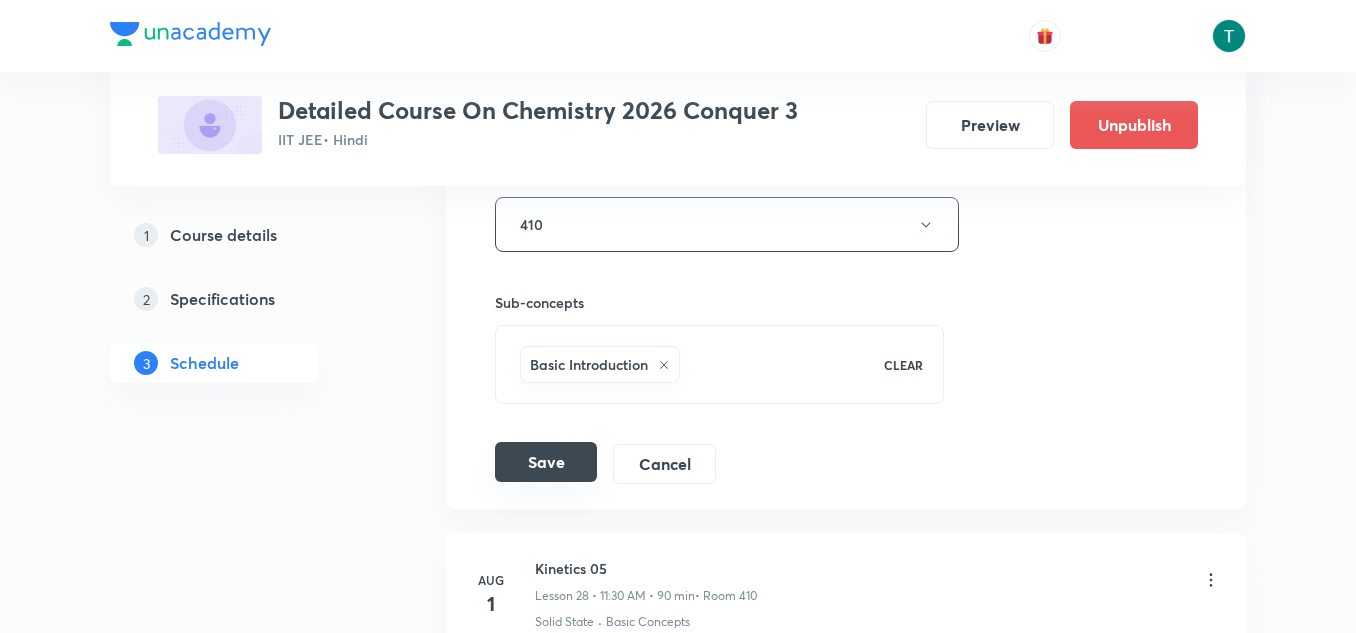 type on "Alkyl halides 06" 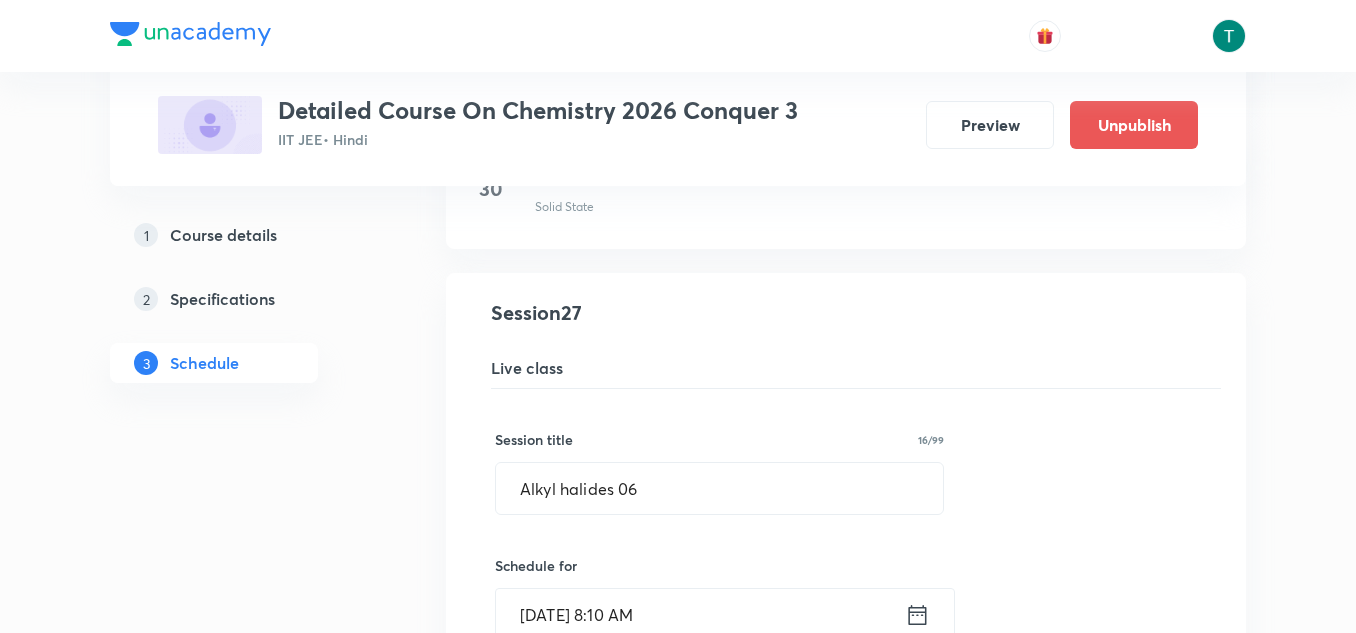 scroll, scrollTop: 4158, scrollLeft: 0, axis: vertical 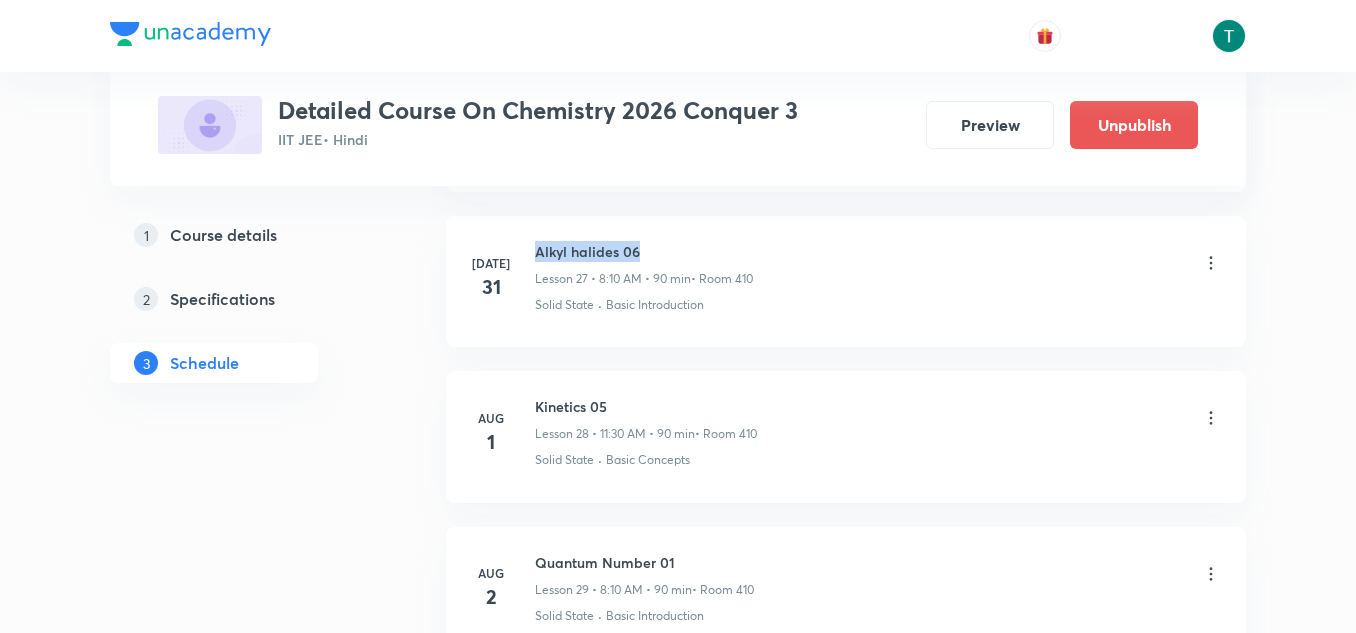 drag, startPoint x: 534, startPoint y: 238, endPoint x: 789, endPoint y: 234, distance: 255.03137 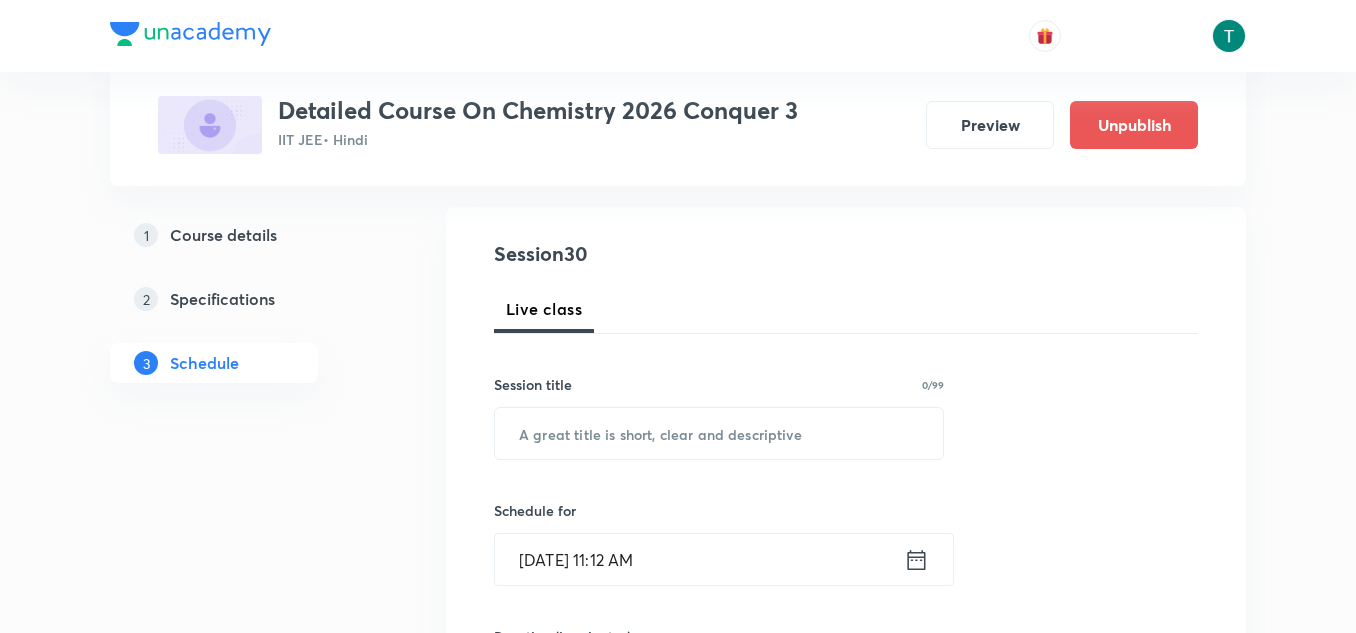 scroll, scrollTop: 125, scrollLeft: 0, axis: vertical 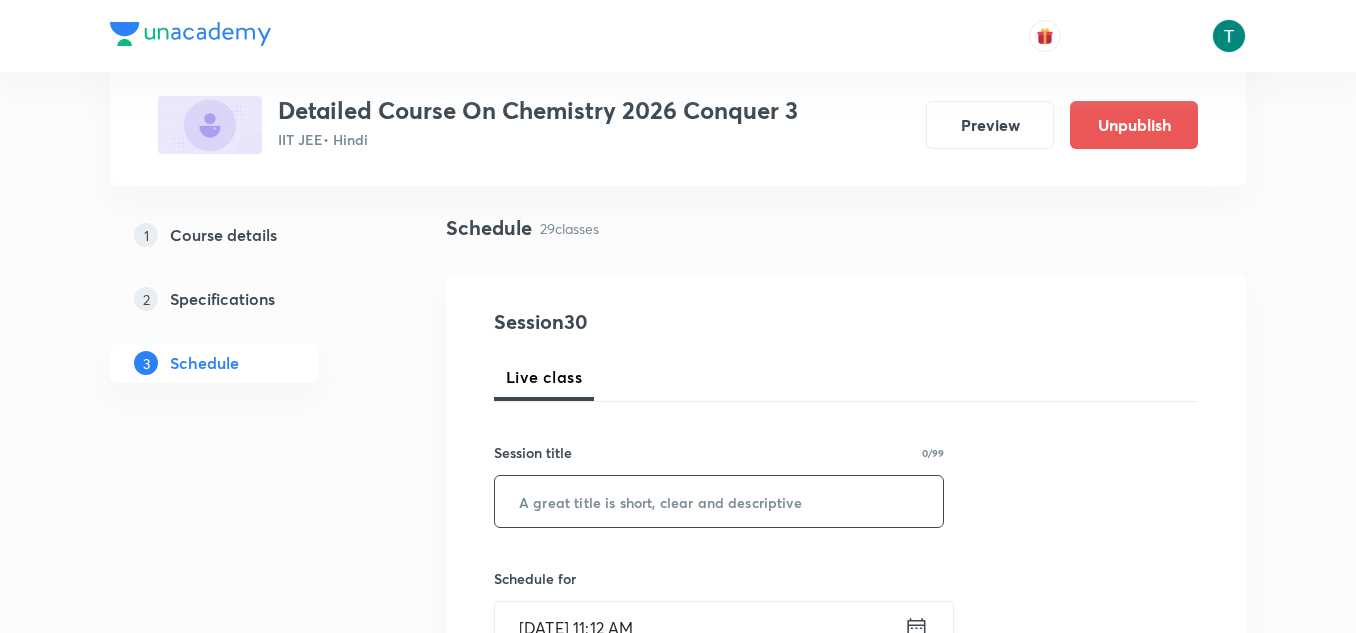 click at bounding box center (719, 501) 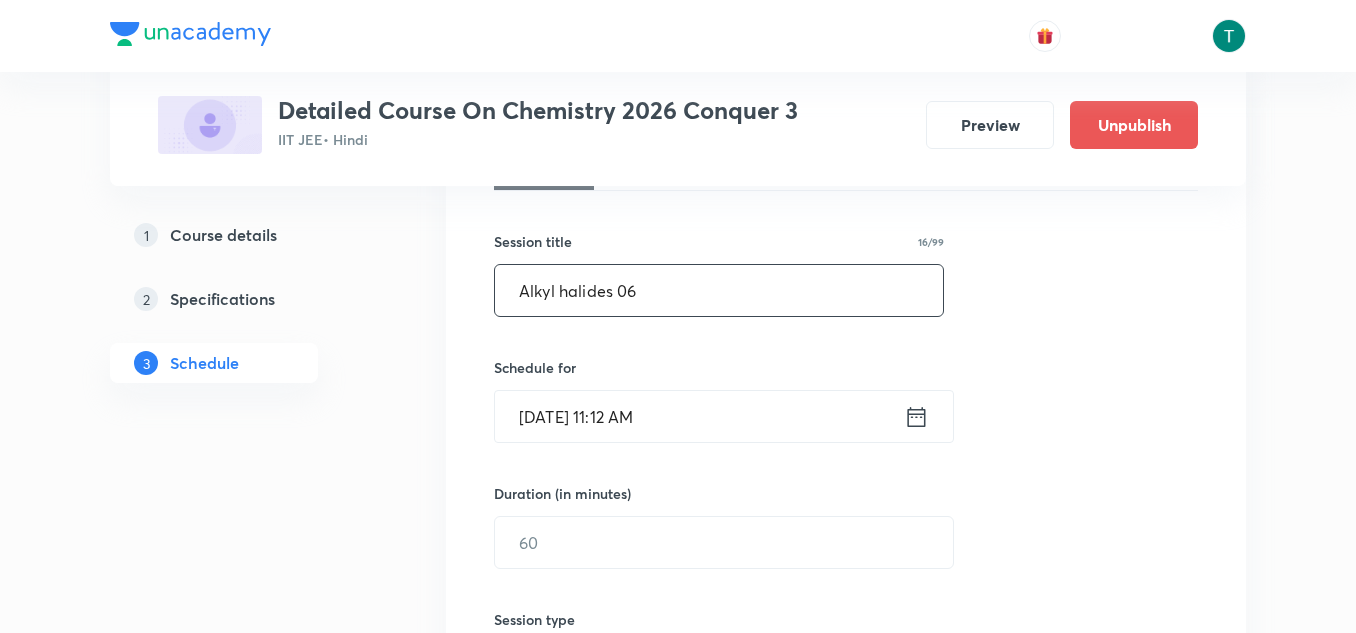scroll, scrollTop: 347, scrollLeft: 0, axis: vertical 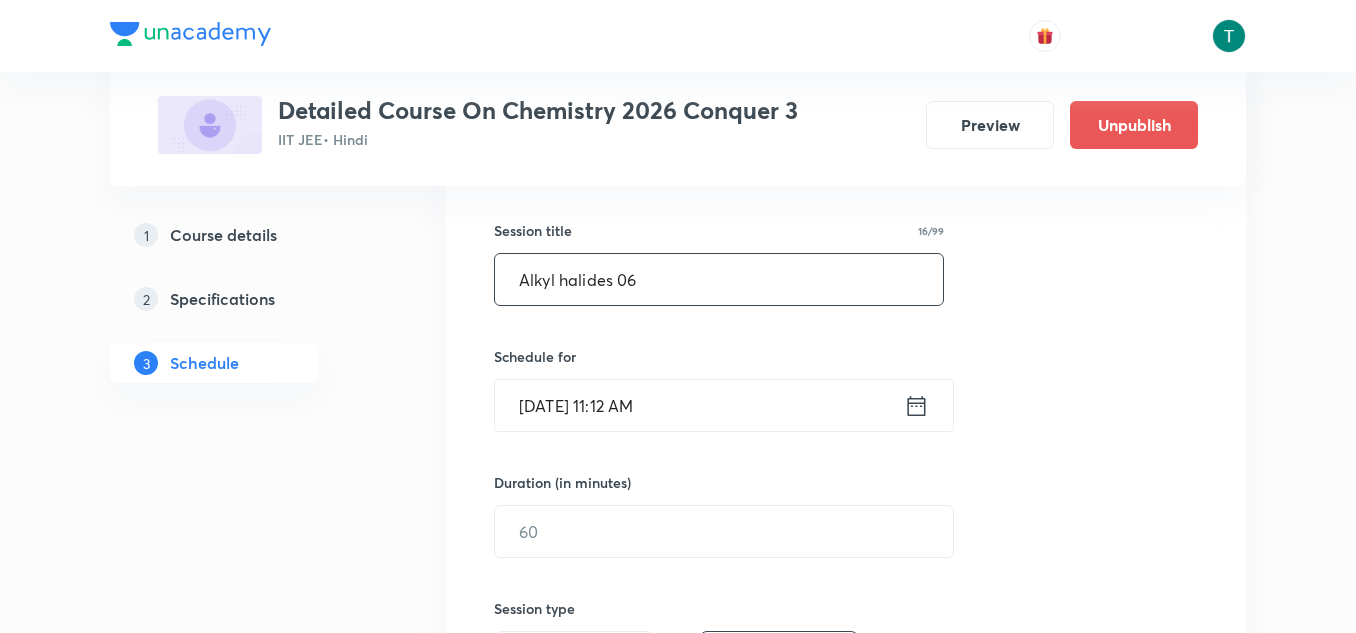 type on "Alkyl halides 06" 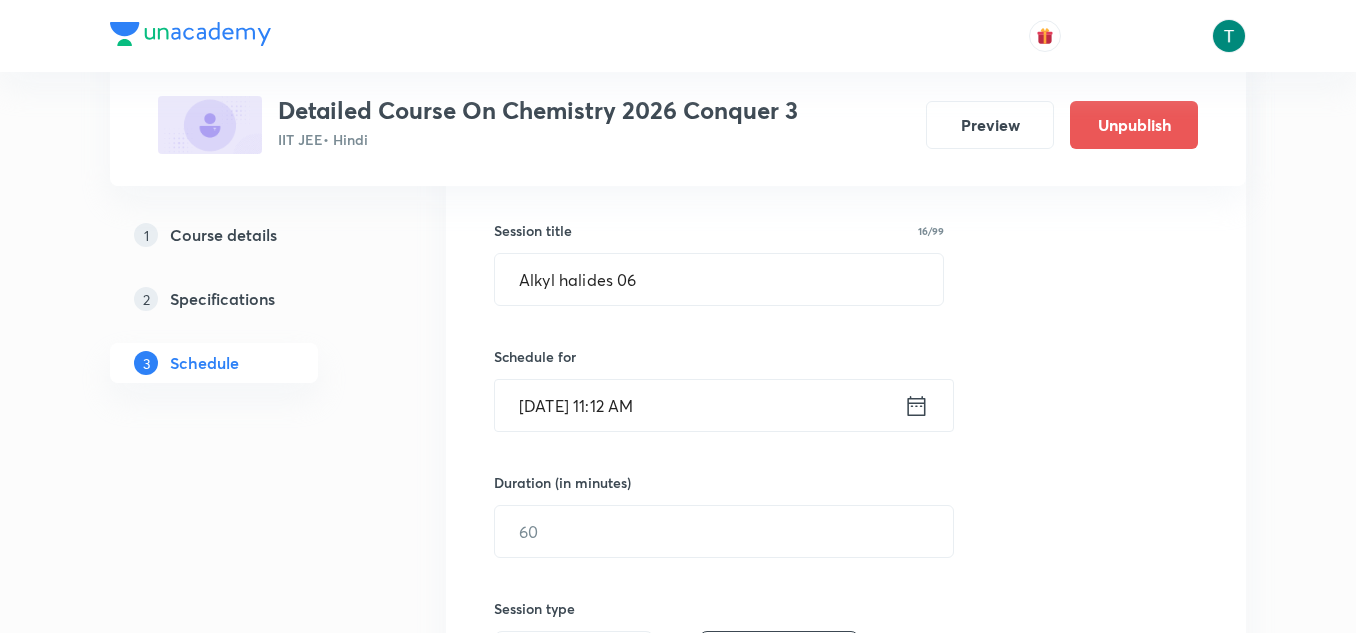 click on "Jul 30, 2025, 11:12 AM" at bounding box center (699, 405) 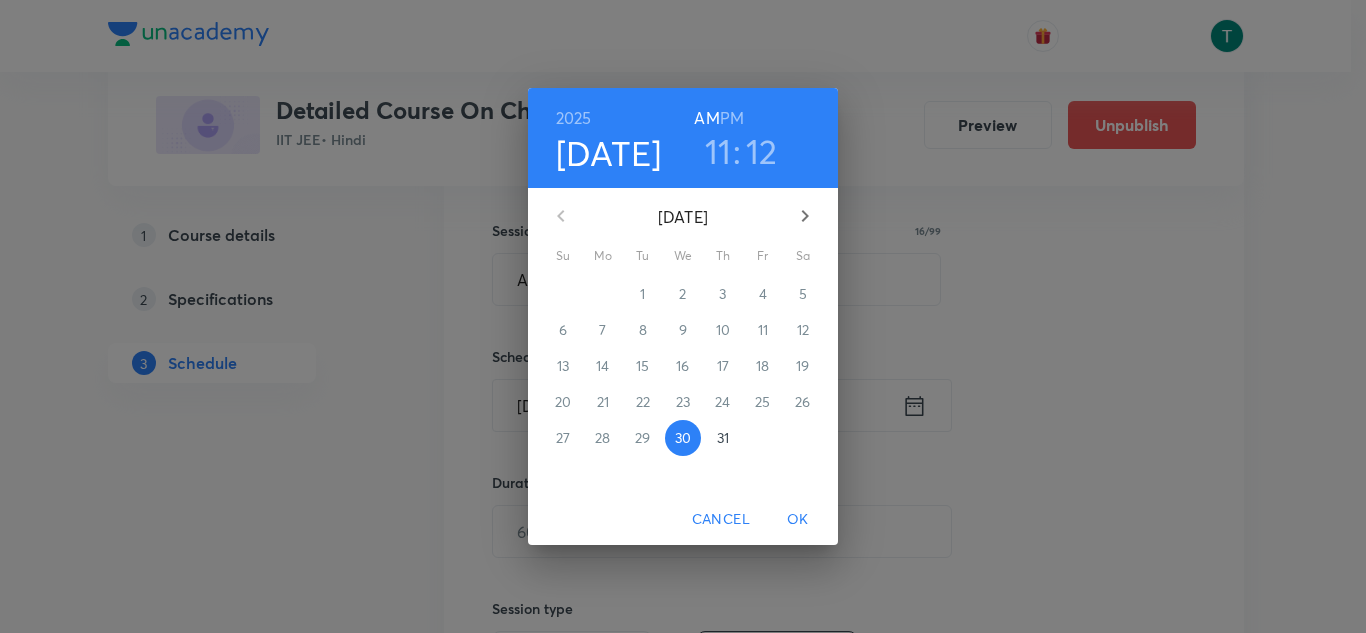 click on "31" at bounding box center (723, 438) 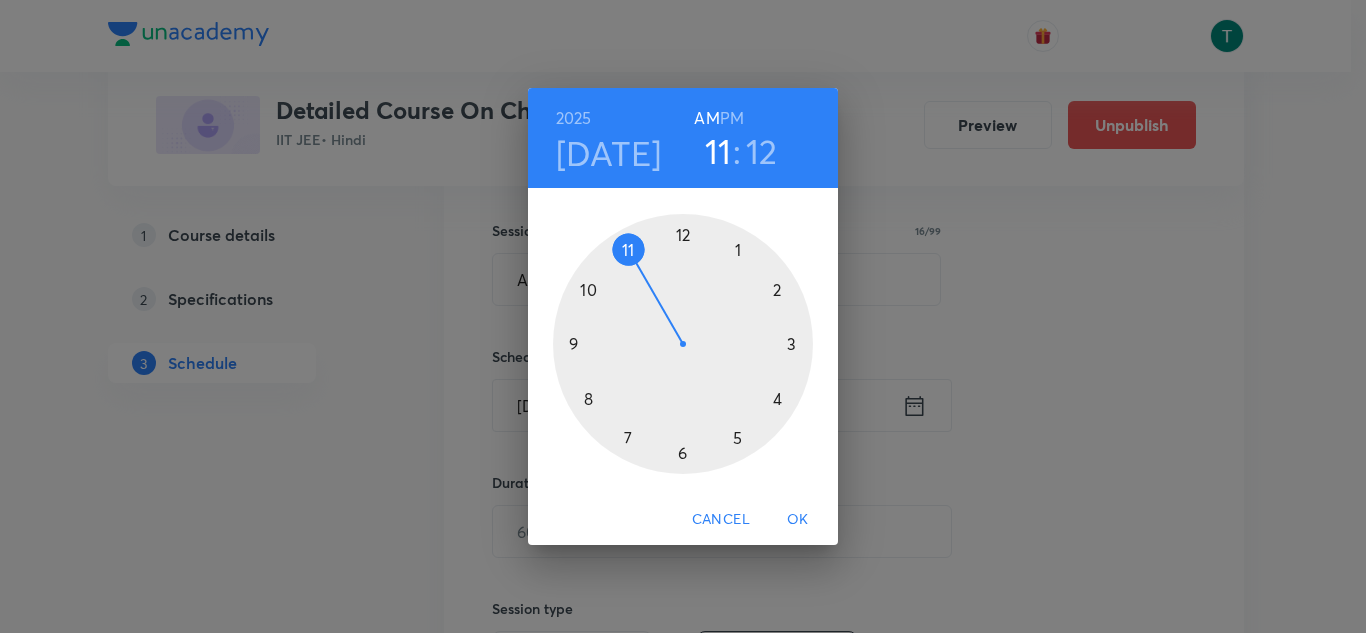 click at bounding box center (683, 344) 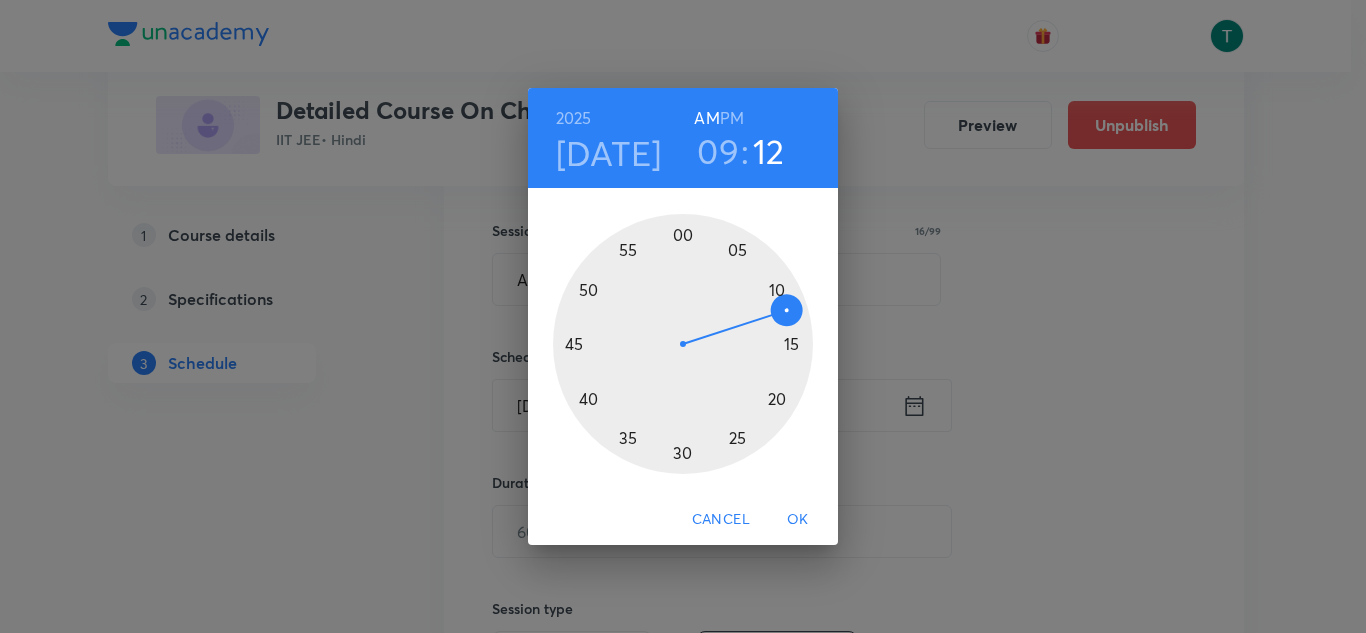 click at bounding box center (683, 344) 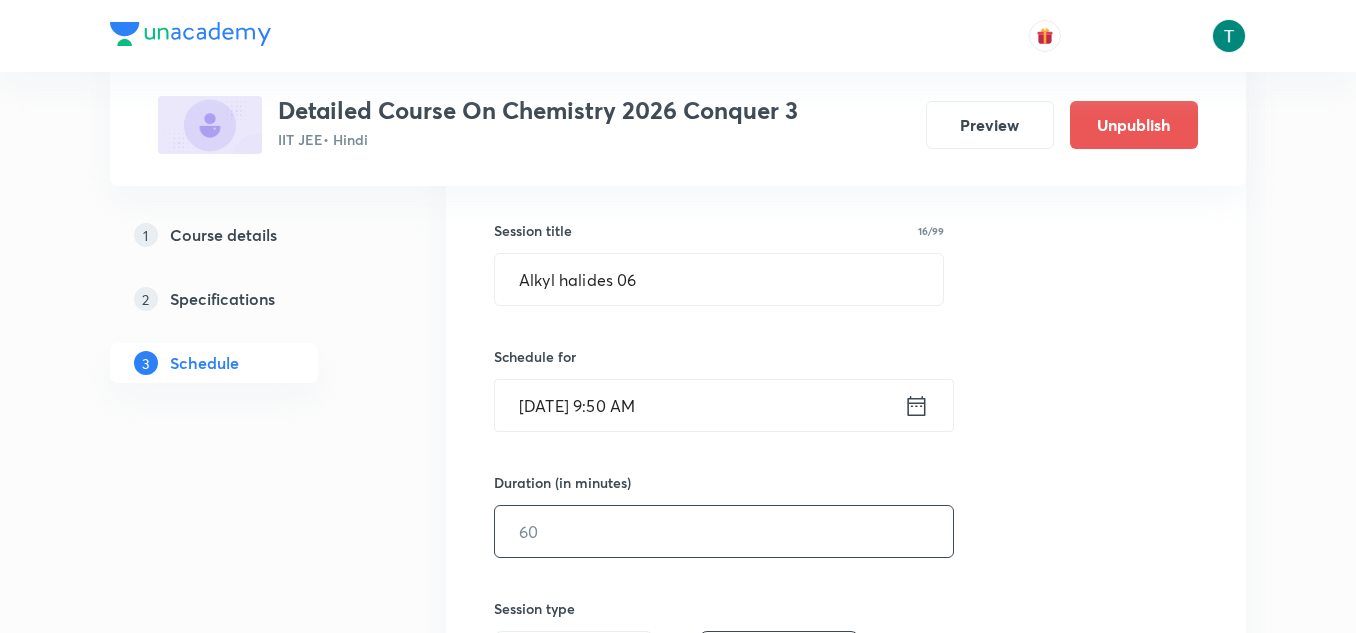 click at bounding box center [724, 531] 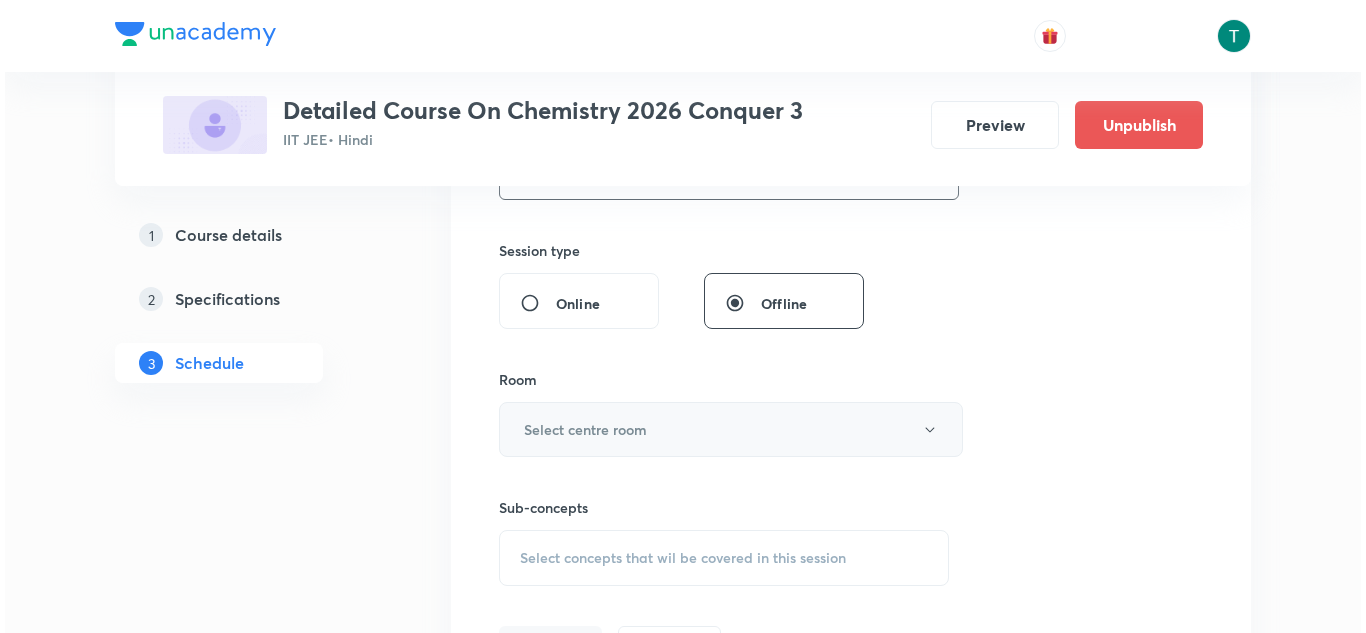 scroll, scrollTop: 695, scrollLeft: 0, axis: vertical 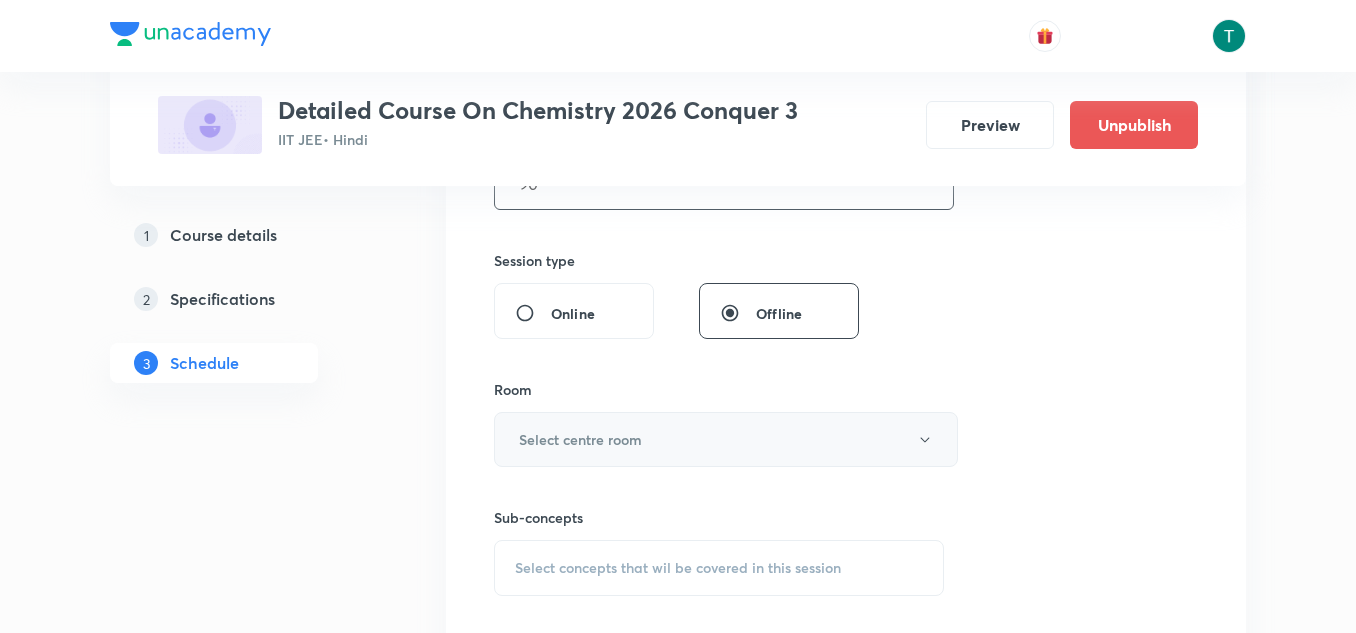 type on "90" 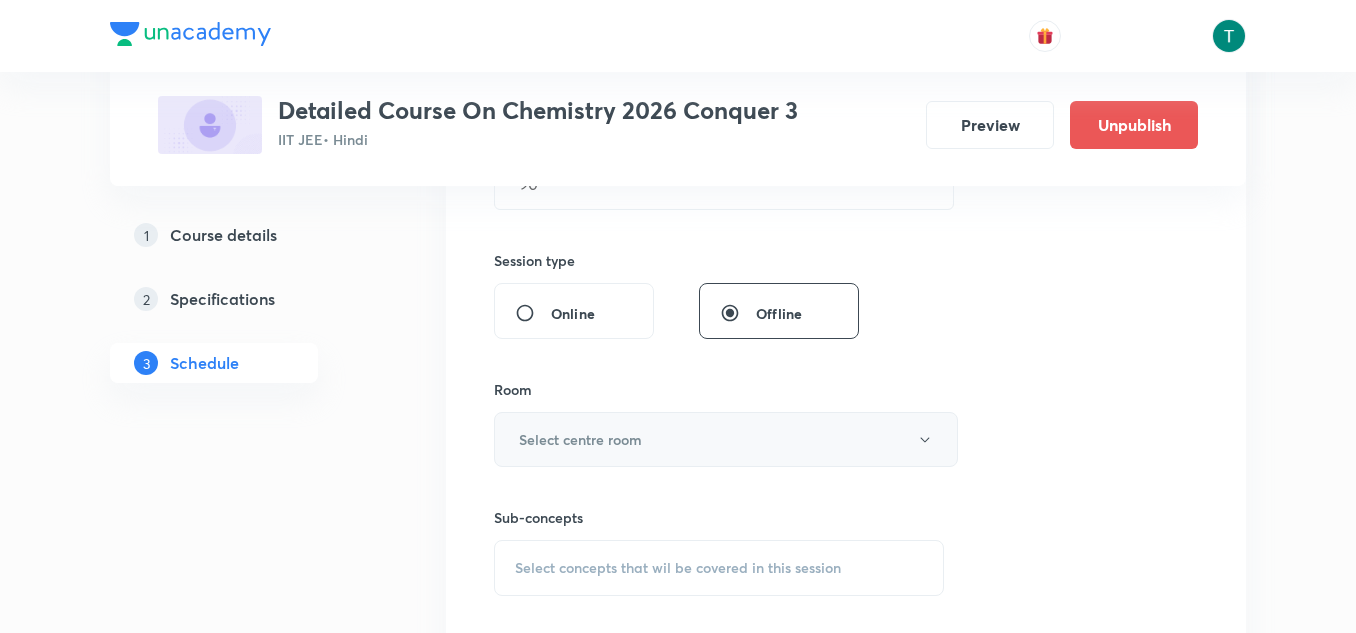 click on "Select centre room" at bounding box center [726, 439] 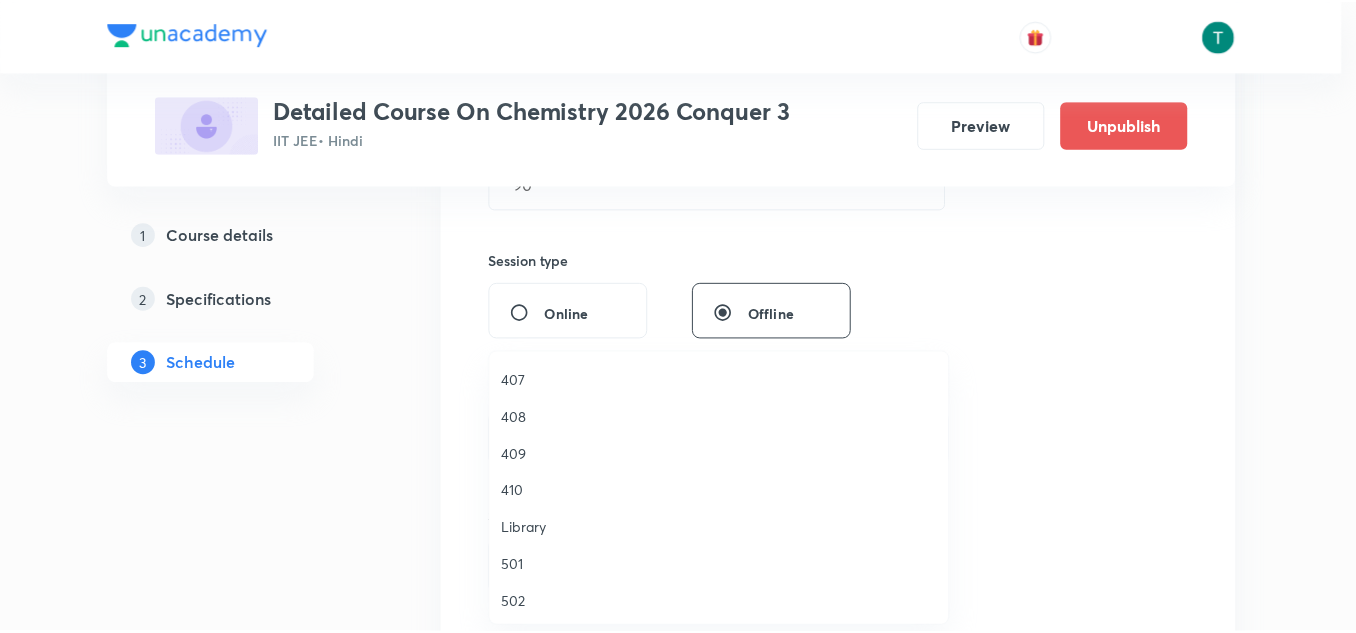 scroll, scrollTop: 626, scrollLeft: 0, axis: vertical 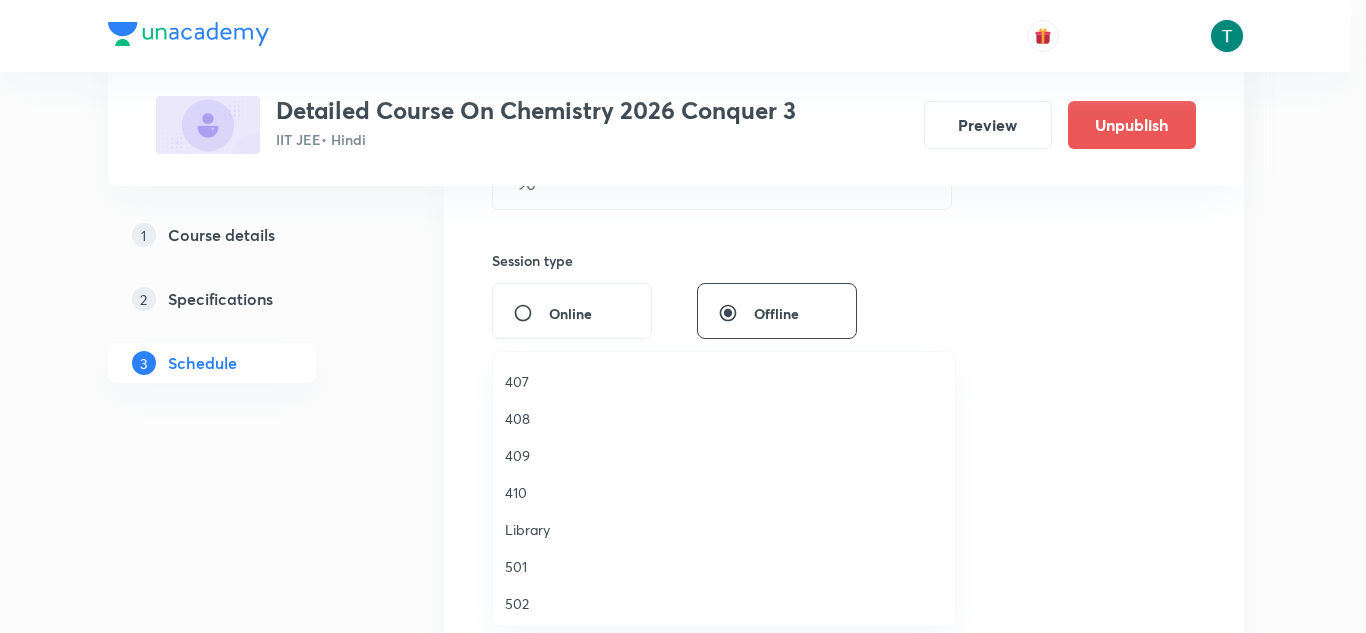 click on "410" at bounding box center (724, 492) 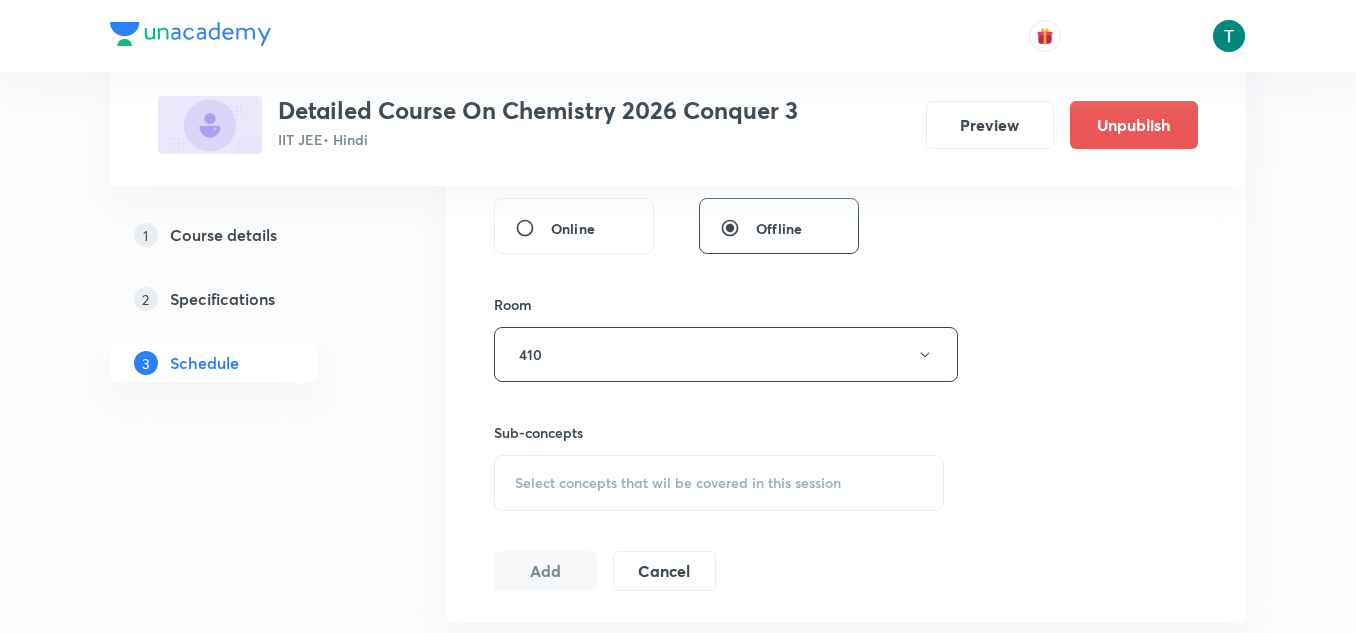 click on "Select concepts that wil be covered in this session" at bounding box center [678, 483] 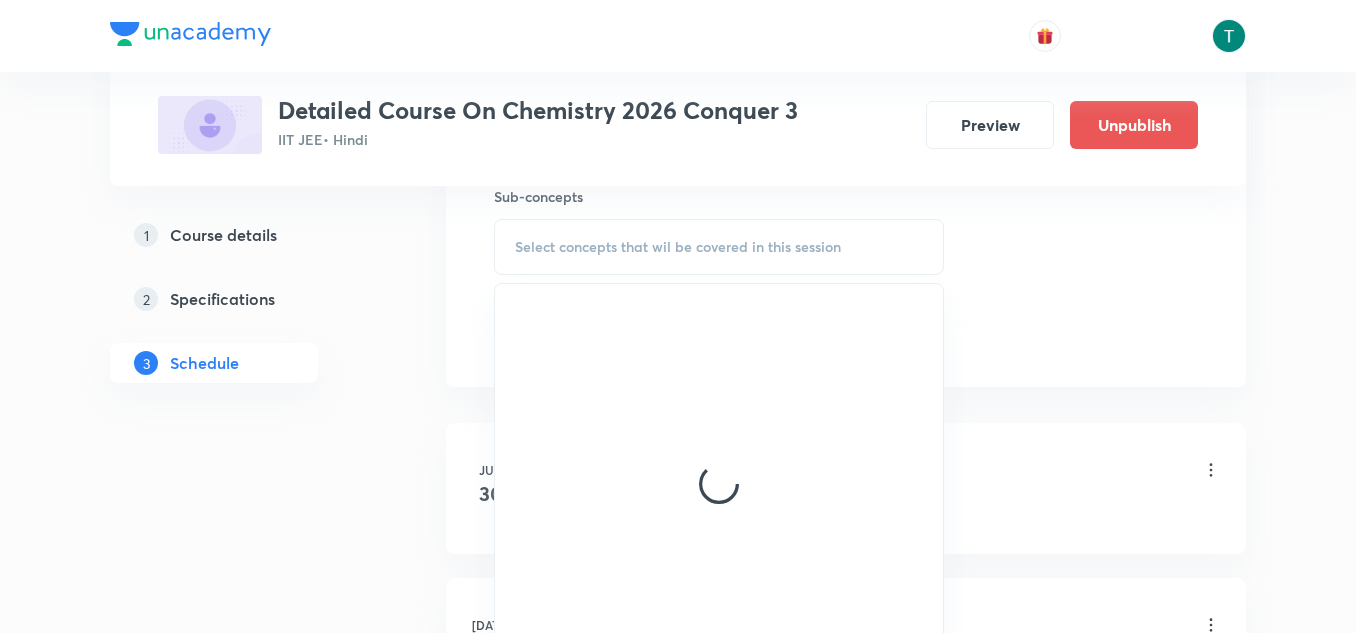 scroll, scrollTop: 1022, scrollLeft: 0, axis: vertical 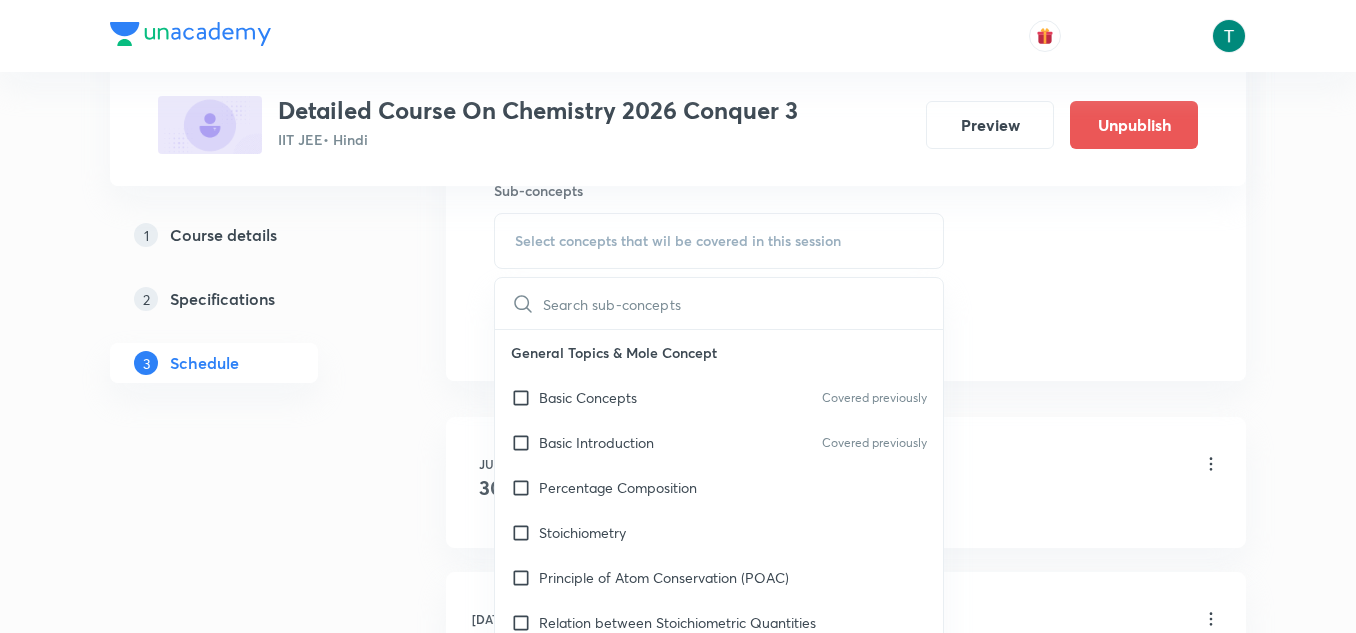 click on "Percentage Composition" at bounding box center [618, 487] 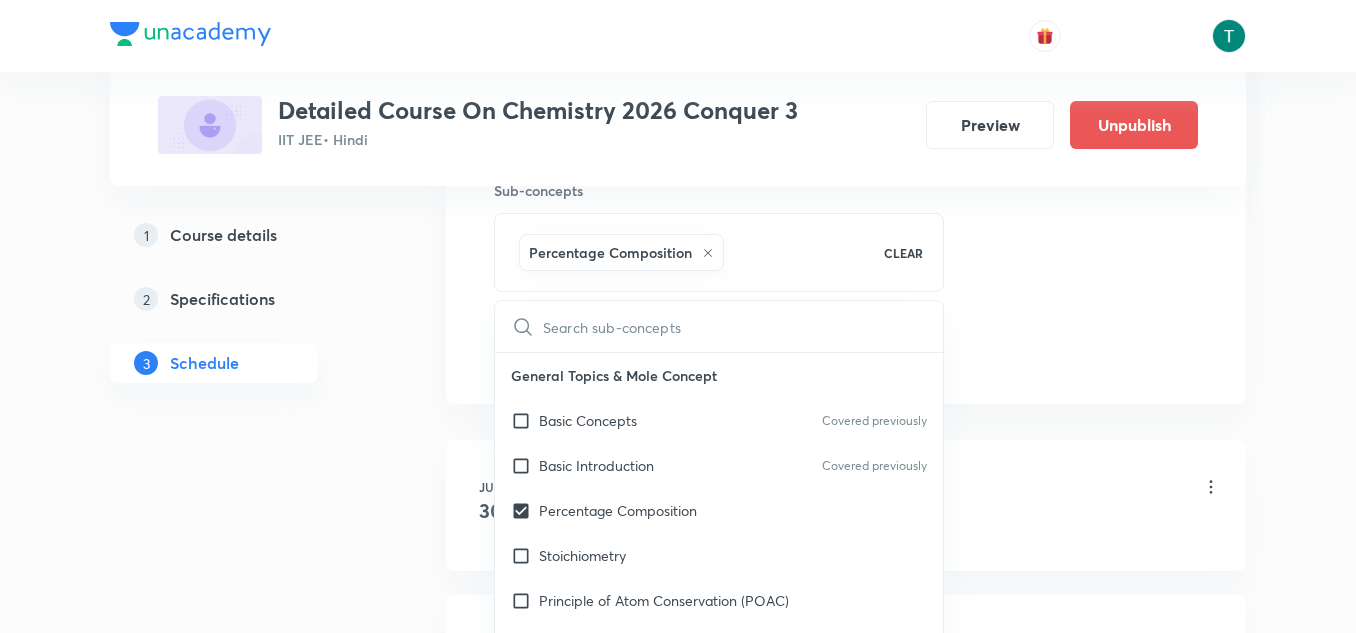 click on "Session  30 Live class Session title 16/99 Alkyl halides 06 ​ Schedule for Jul 31, 2025, 9:50 AM ​ Duration (in minutes) 90 ​   Session type Online Offline Room 410 Sub-concepts Percentage Composition CLEAR ​ General Topics & Mole Concept Basic Concepts Covered previously Basic Introduction Covered previously Percentage Composition Stoichiometry Principle of Atom Conservation (POAC) Relation between Stoichiometric Quantities Application of Mole Concept: Gravimetric Analysis Different Laws Formula and Composition Concentration Terms Some basic concepts of Chemistry Atomic Structure Discovery Of Electron Some Prerequisites of Physics Discovery Of Protons And Neutrons Atomic Models and Theories  Representation Of Atom With Electrons And Neutrons Nature of Waves Nature Of Electromagnetic Radiation Planck’S Quantum Theory Spectra-Continuous and Discontinuous Spectrum Bohr’s Model For Hydrogen Atom Photoelectric Effect Dual Nature Of Matter Heisenberg’s Uncertainty Principle Magnetic Properties Voids" at bounding box center (846, -109) 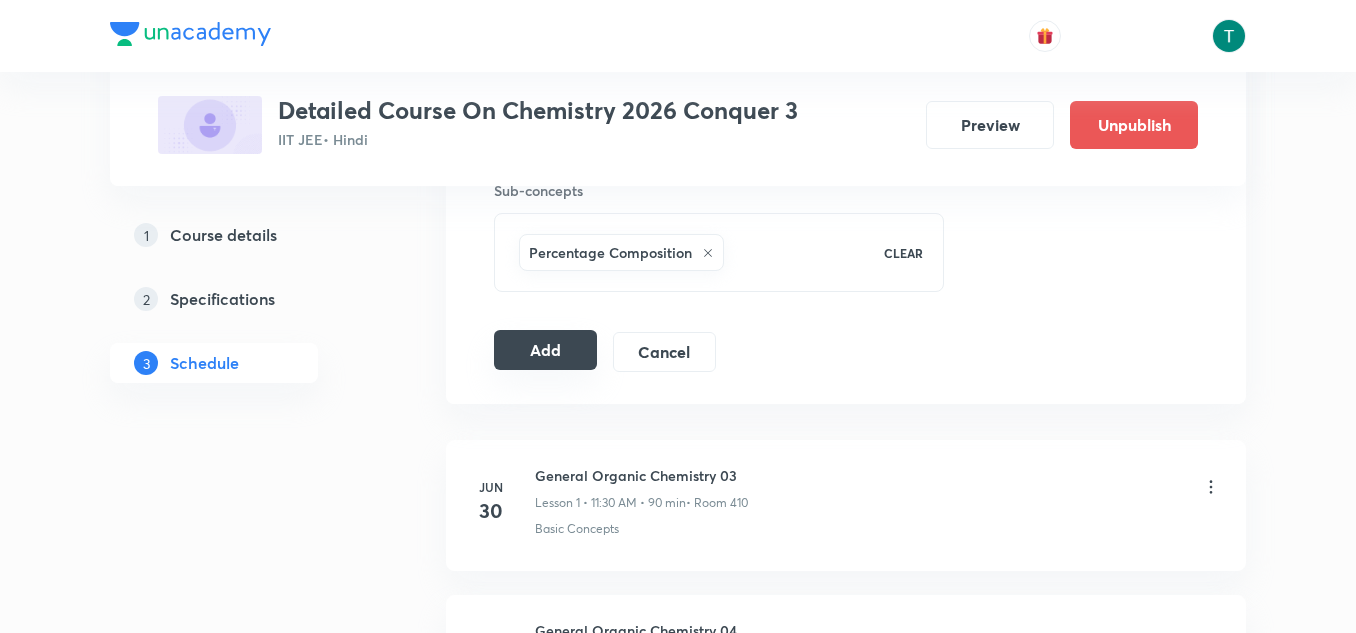 click on "Add" at bounding box center [545, 350] 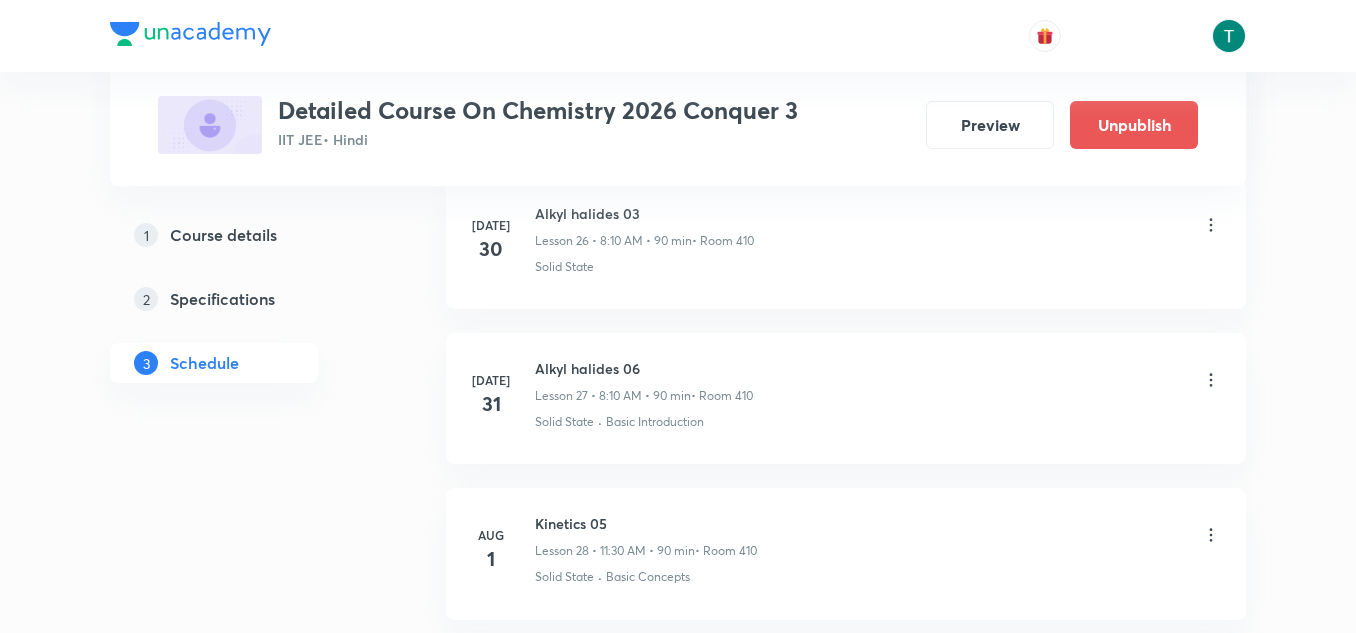 scroll, scrollTop: 4576, scrollLeft: 0, axis: vertical 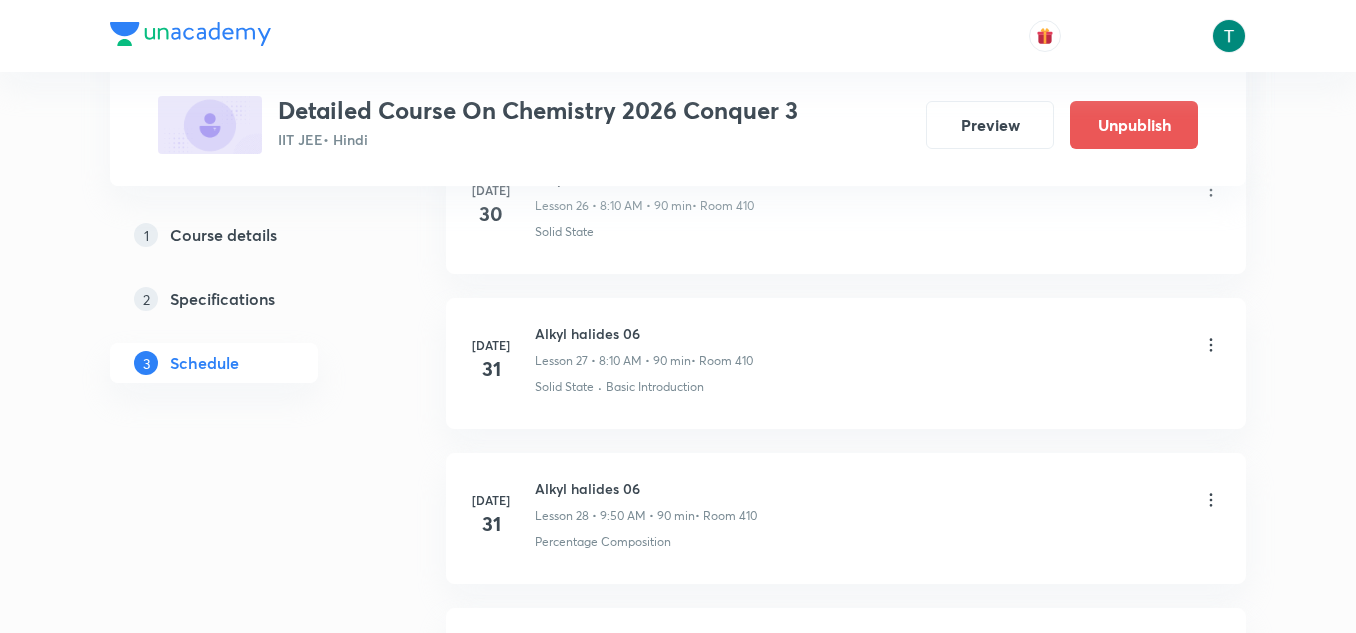 drag, startPoint x: 685, startPoint y: 406, endPoint x: 402, endPoint y: 349, distance: 288.68323 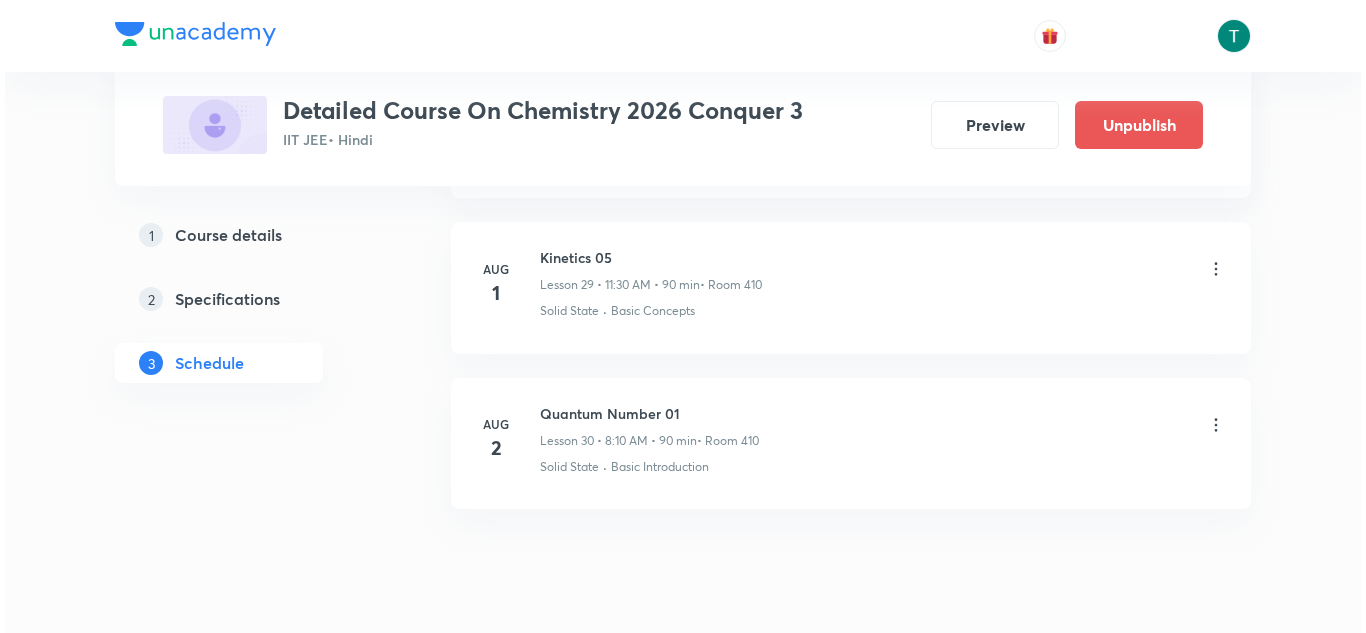 scroll, scrollTop: 5560, scrollLeft: 0, axis: vertical 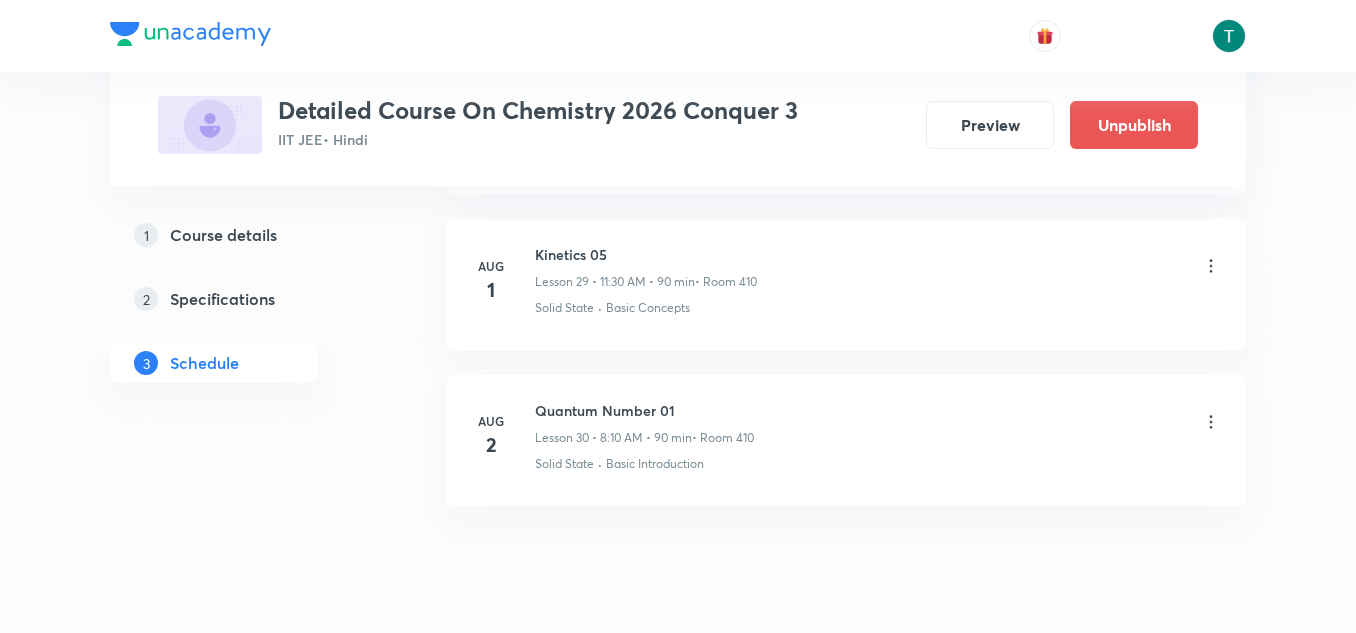 click 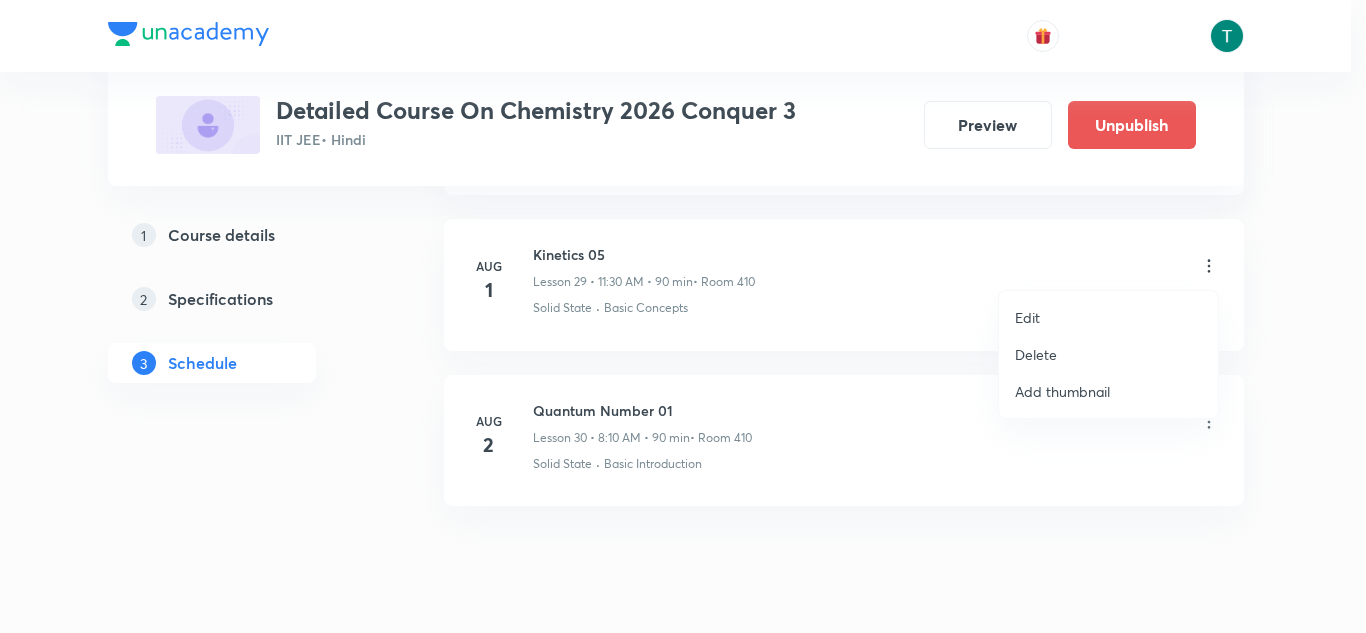 click on "Edit" at bounding box center (1027, 317) 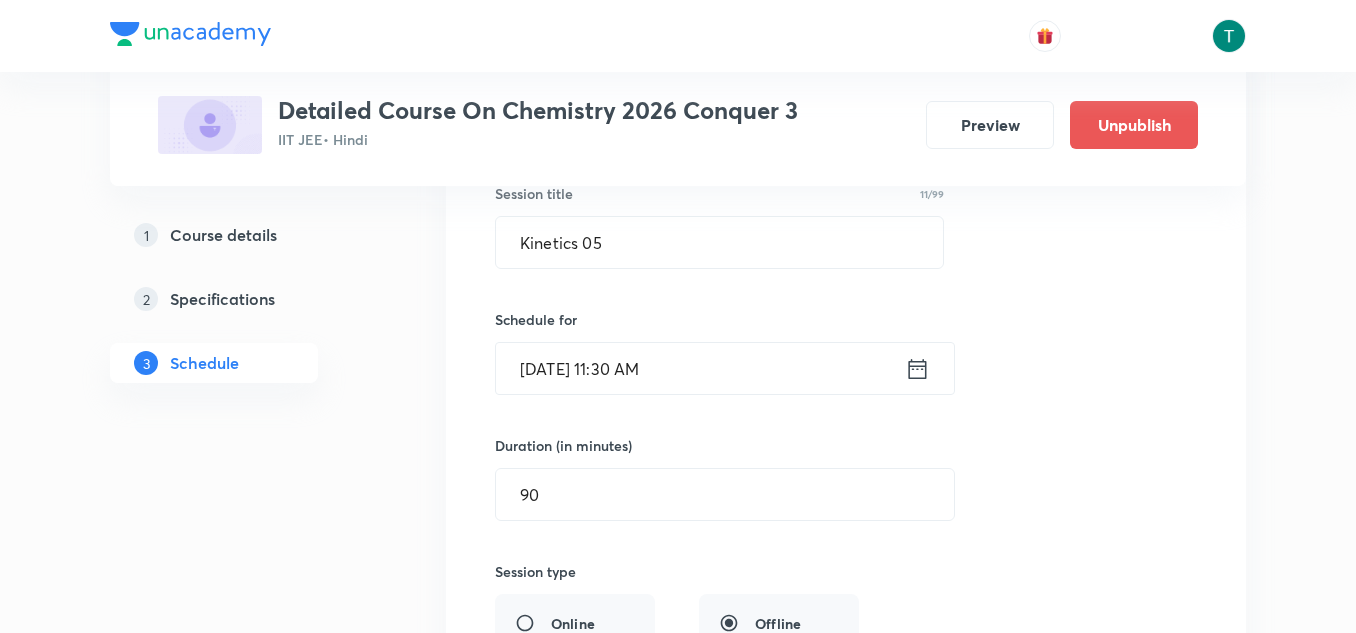 scroll, scrollTop: 4673, scrollLeft: 0, axis: vertical 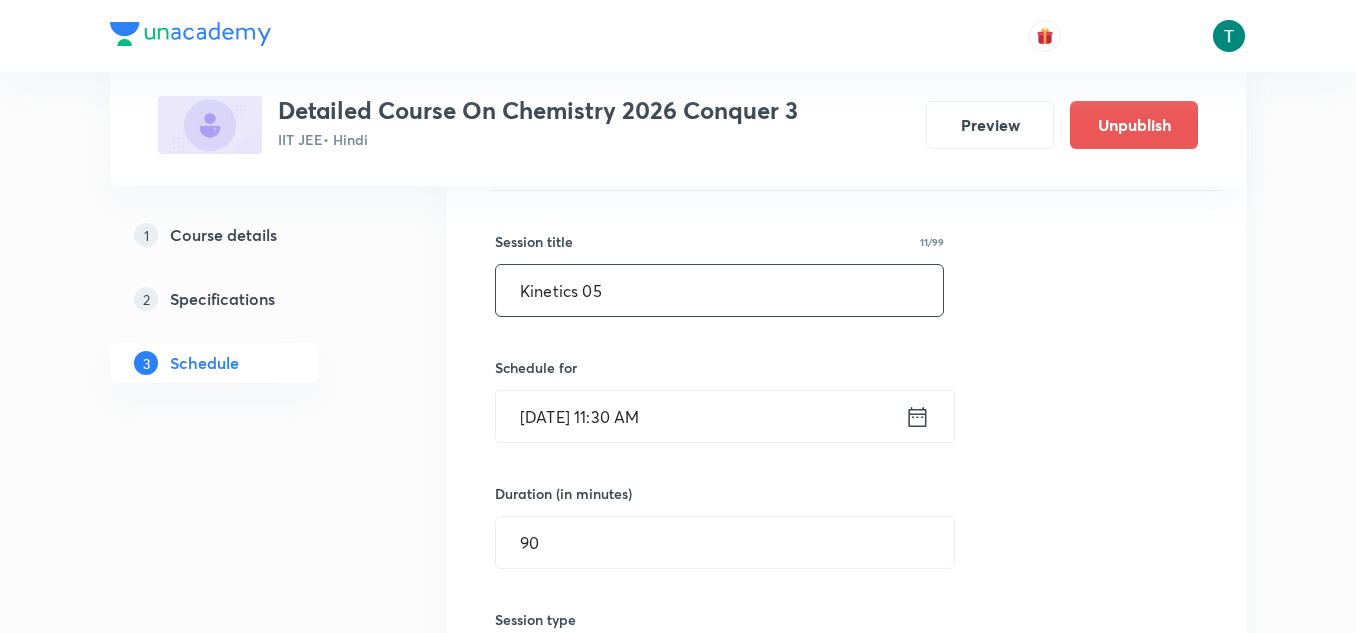 click on "Kinetics 05" at bounding box center (719, 290) 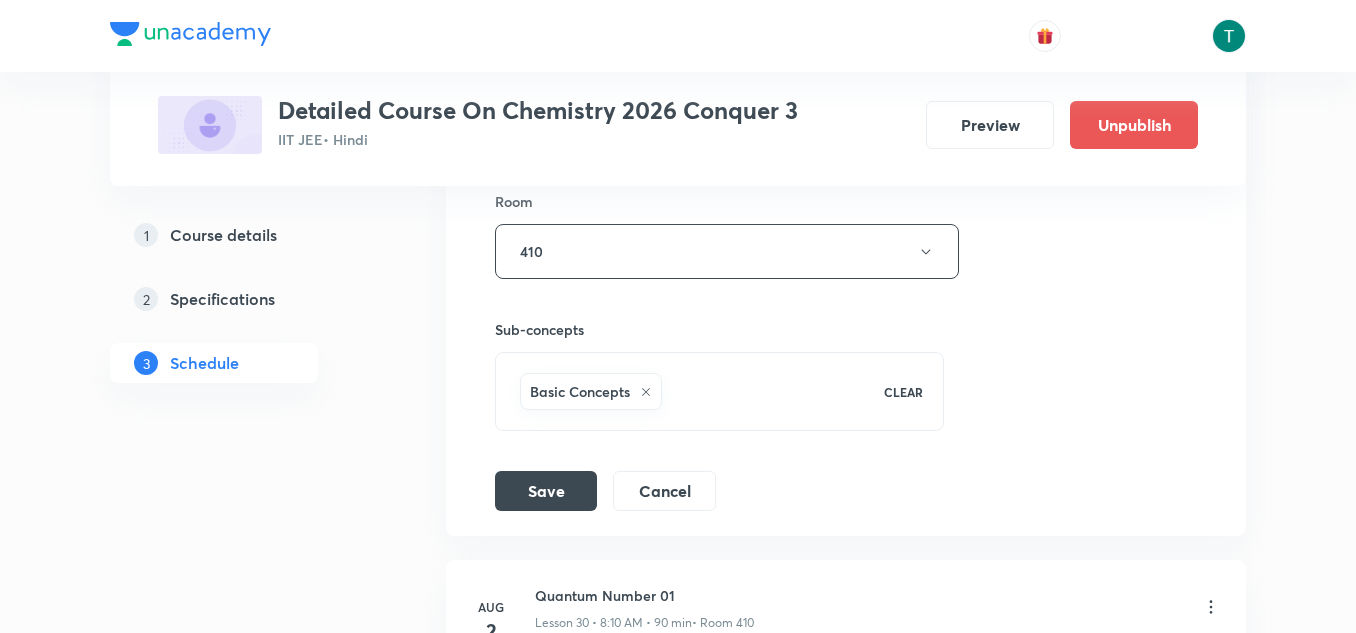 scroll, scrollTop: 5285, scrollLeft: 0, axis: vertical 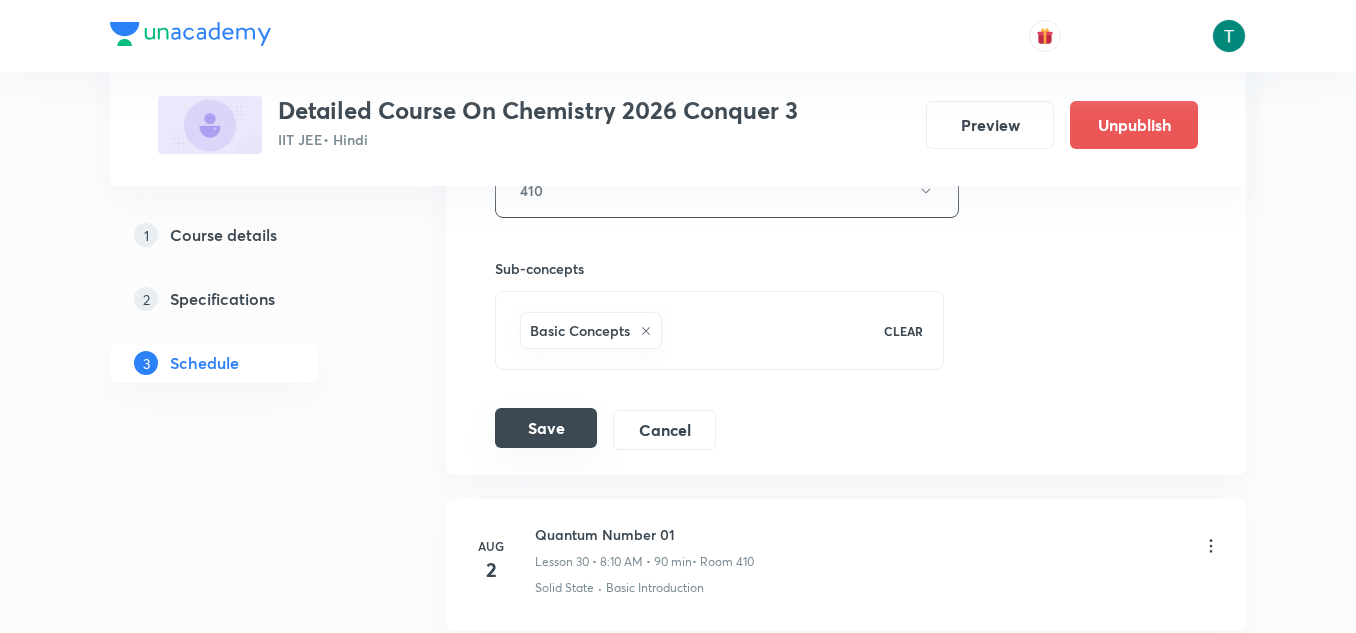 type on "Kinetics 07" 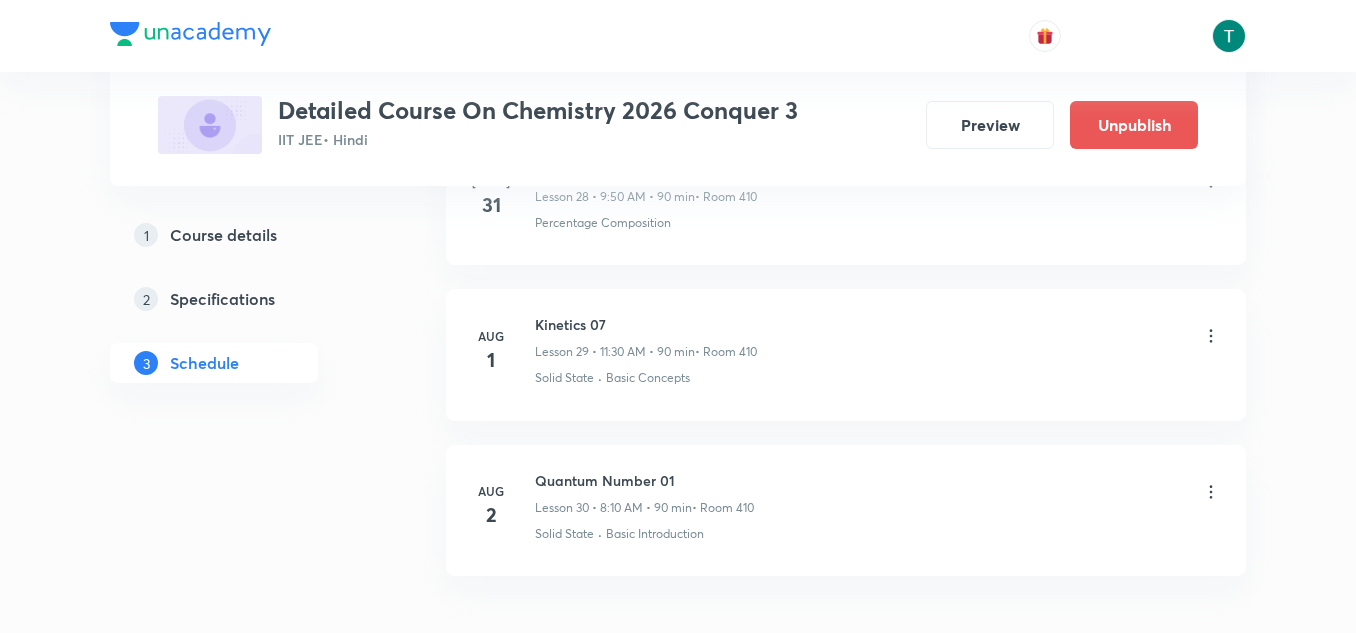 scroll, scrollTop: 4573, scrollLeft: 0, axis: vertical 